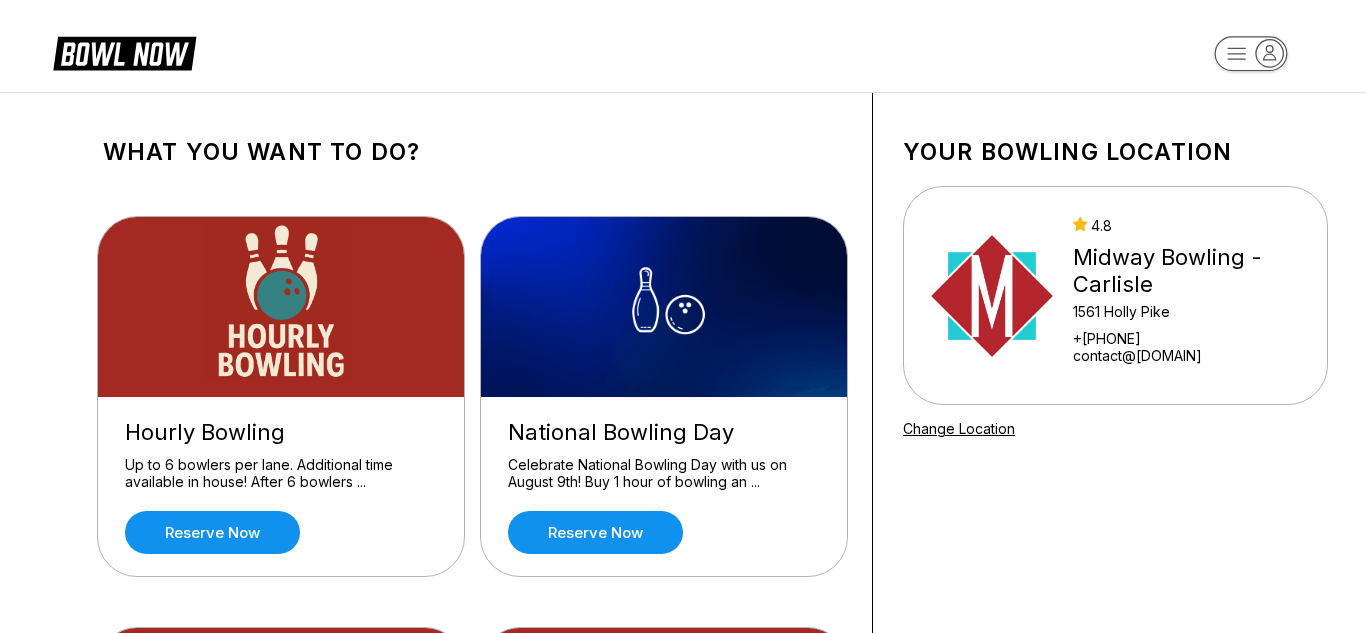 scroll, scrollTop: 124, scrollLeft: 0, axis: vertical 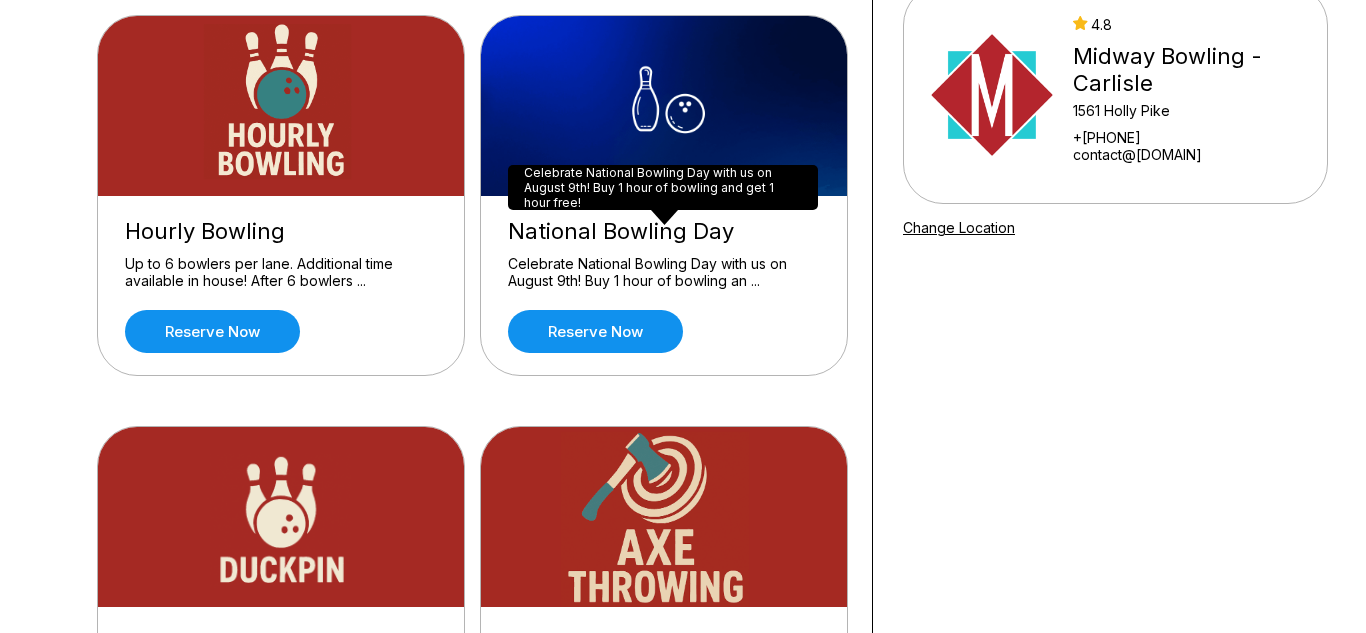 click on "Celebrate National Bowling Day with us on August 9th! Buy 1 hour of bowling an ..." at bounding box center [664, 272] 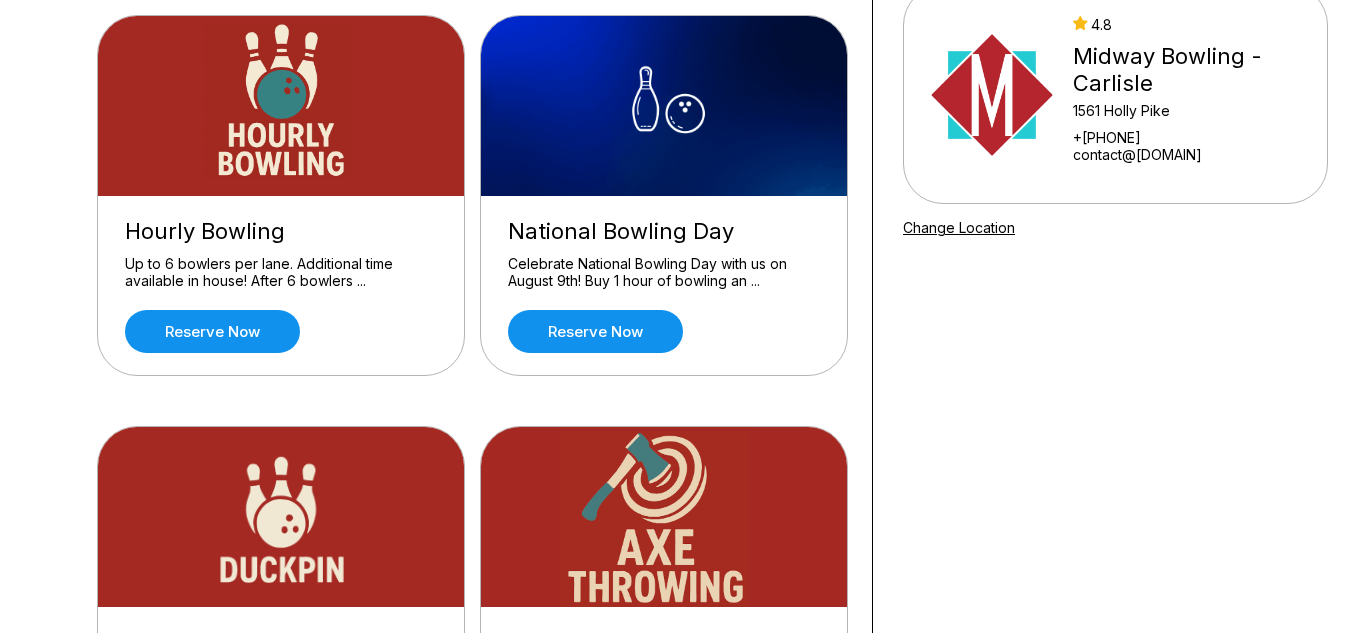 click on "Your bowling location 4.8 Midway Bowling - Carlisle 1561 Holly Pike   +[PHONE] contact@[DOMAIN] Change Location" at bounding box center (1115, 577) 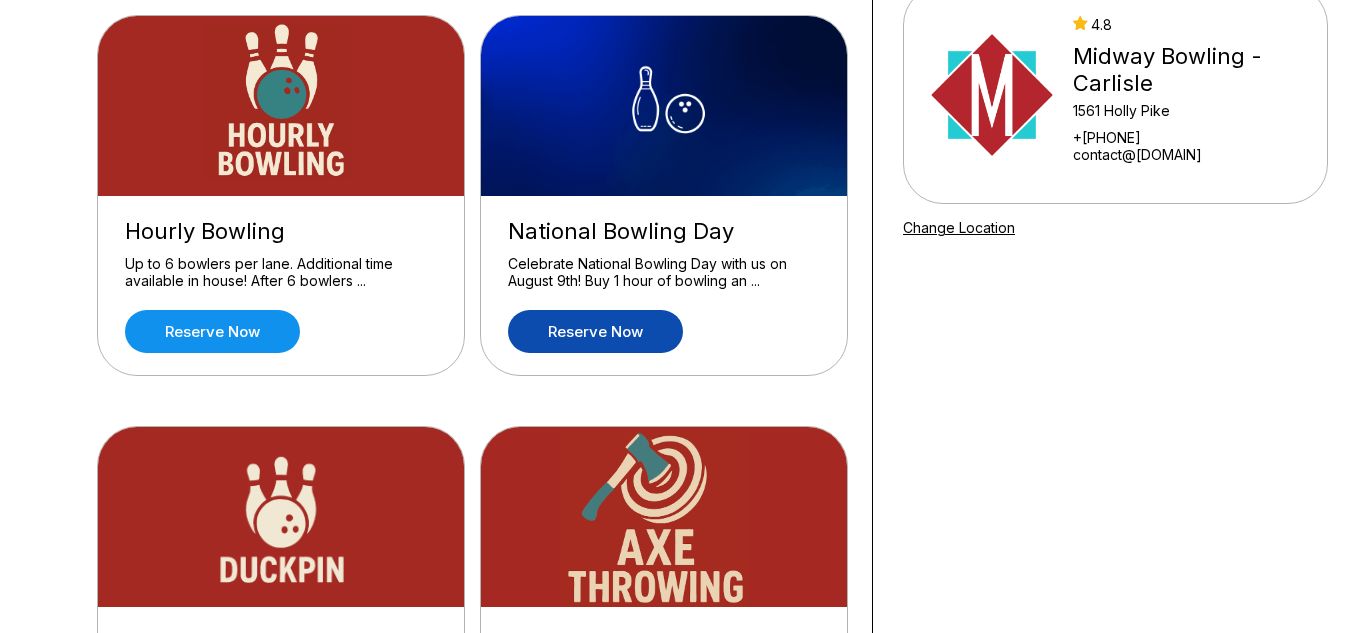 click on "Reserve now" at bounding box center (595, 331) 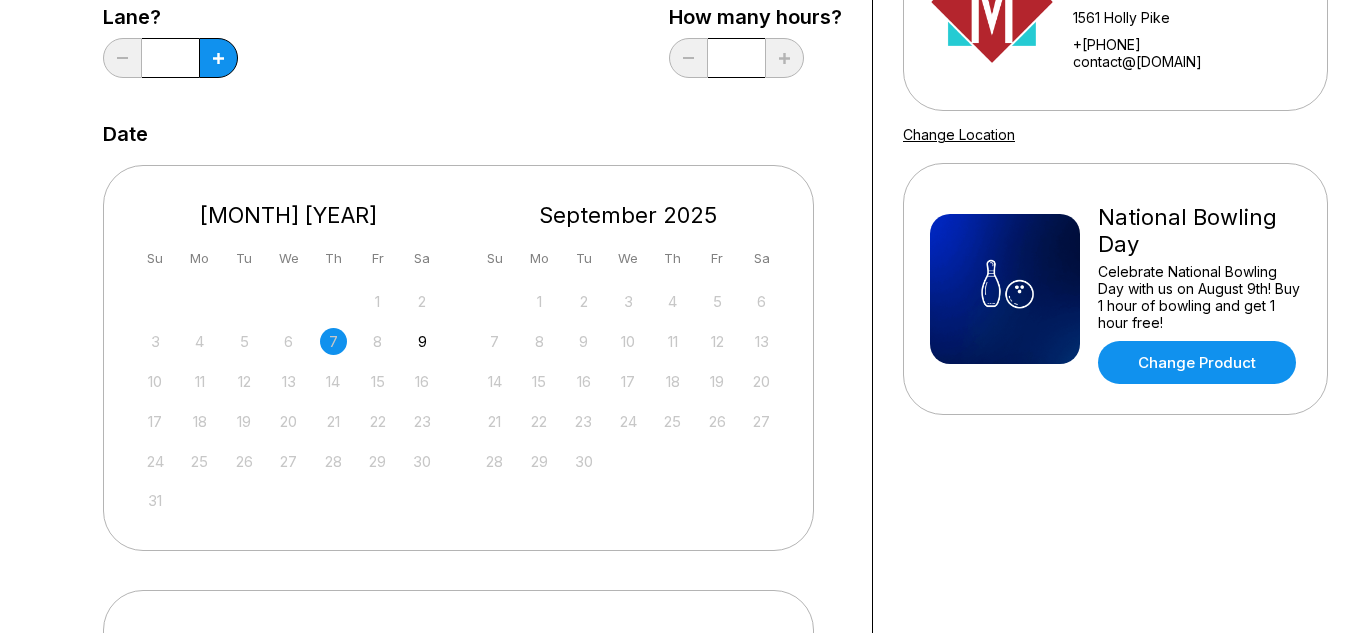 scroll, scrollTop: 296, scrollLeft: 0, axis: vertical 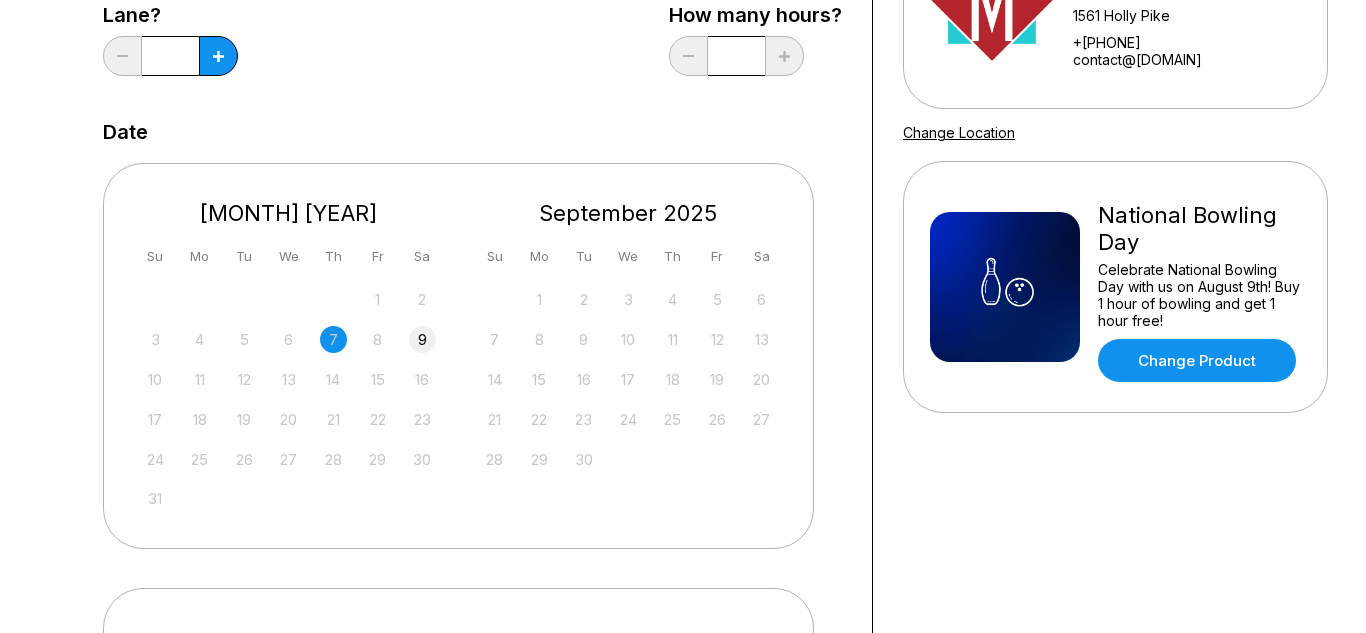 click on "9" at bounding box center [422, 339] 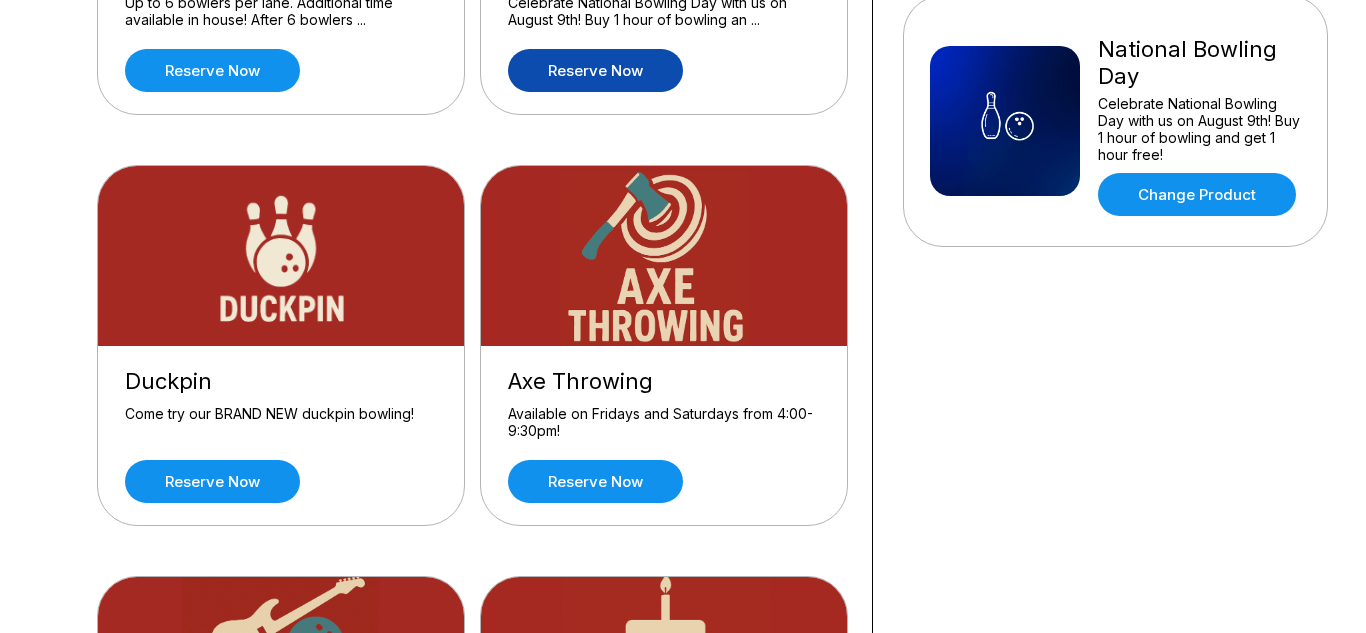 scroll, scrollTop: 476, scrollLeft: 0, axis: vertical 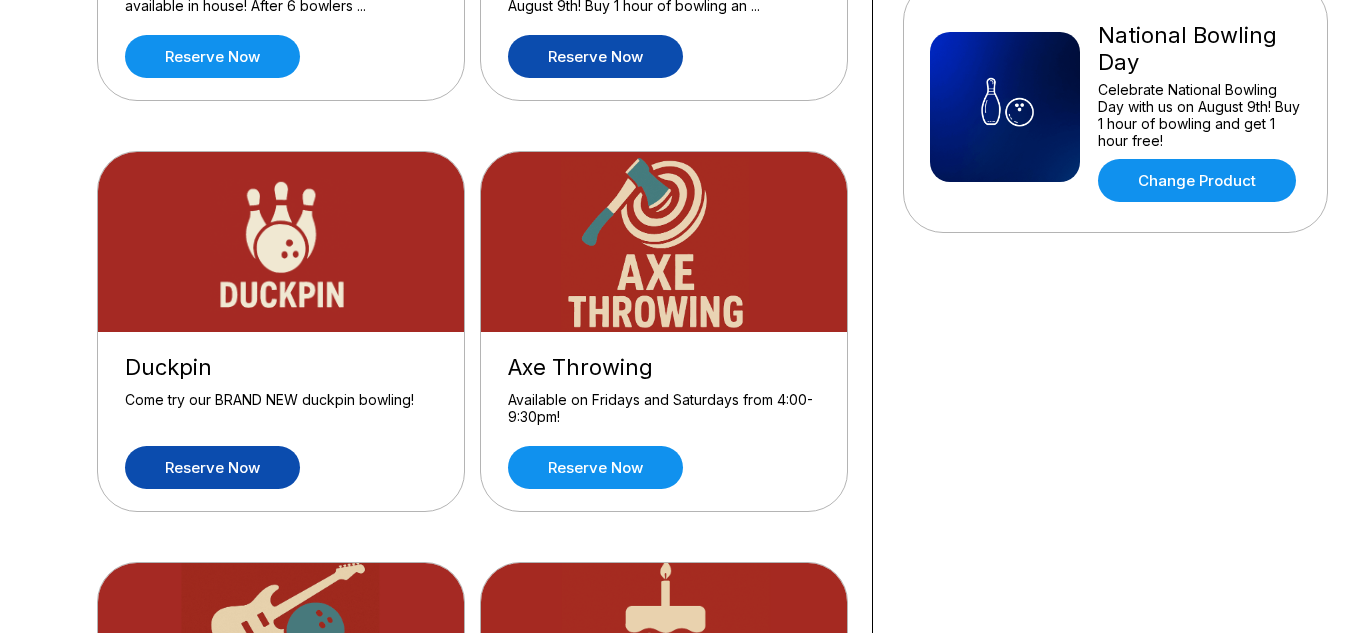 click on "Reserve now" at bounding box center (212, 467) 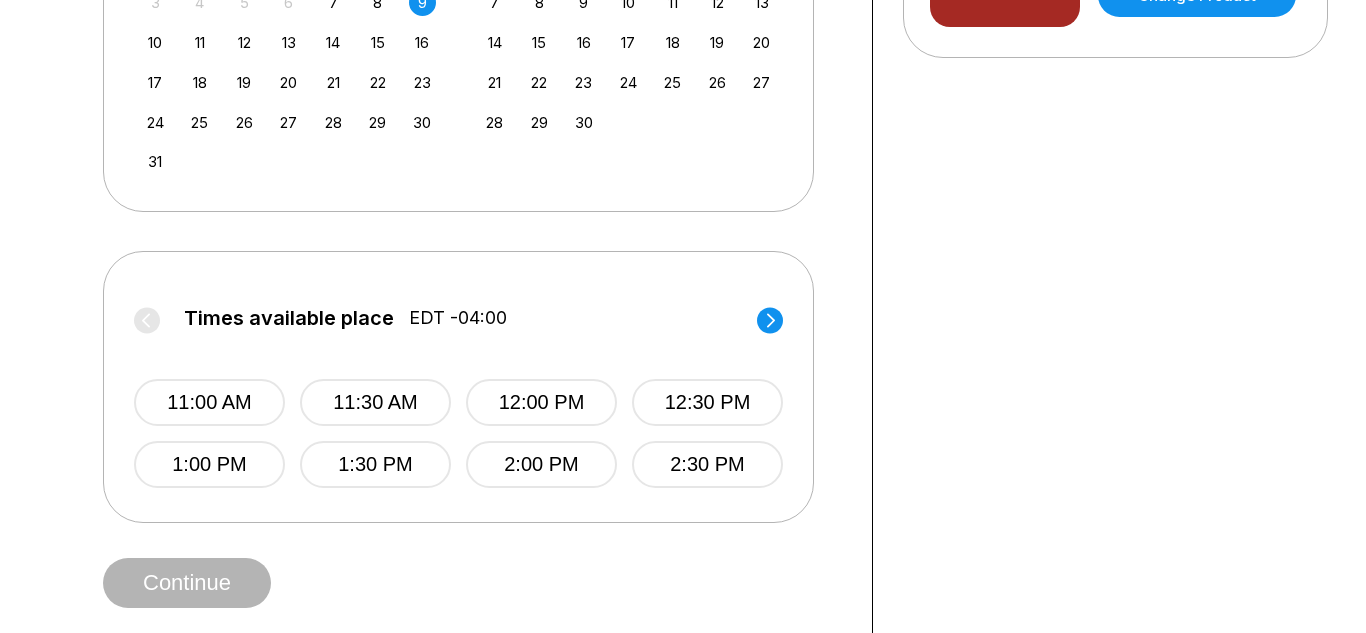 scroll, scrollTop: 616, scrollLeft: 0, axis: vertical 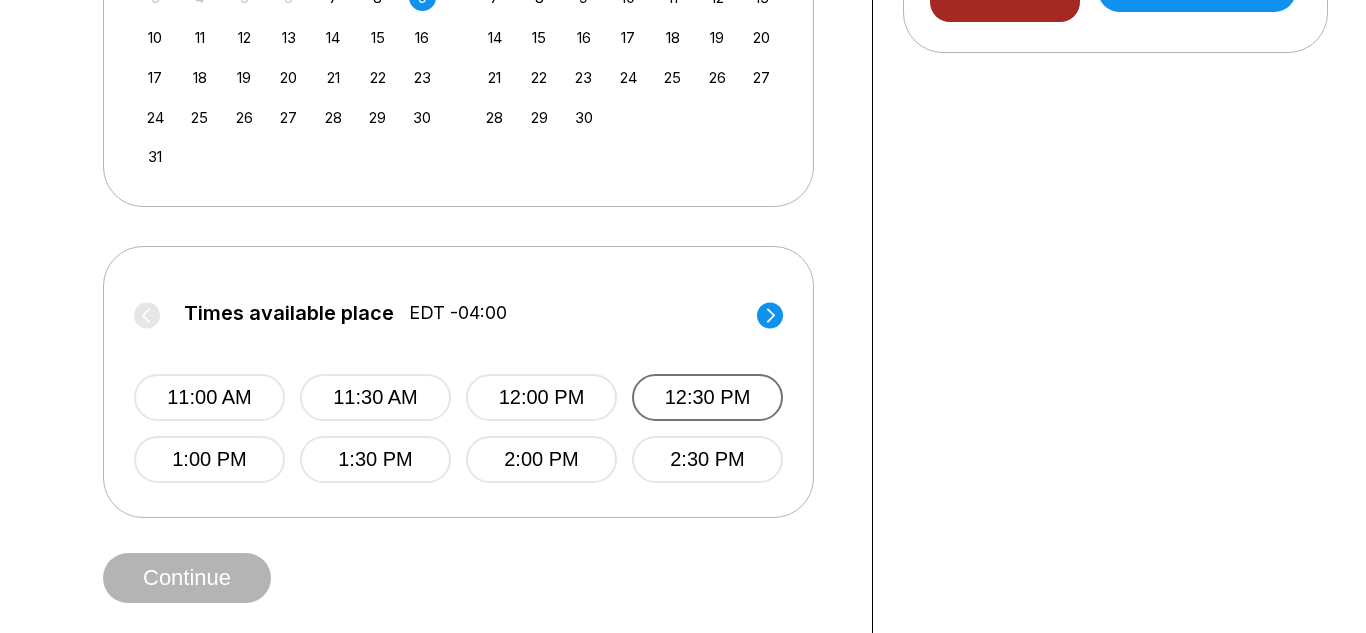 click on "12:30 PM" at bounding box center [707, 397] 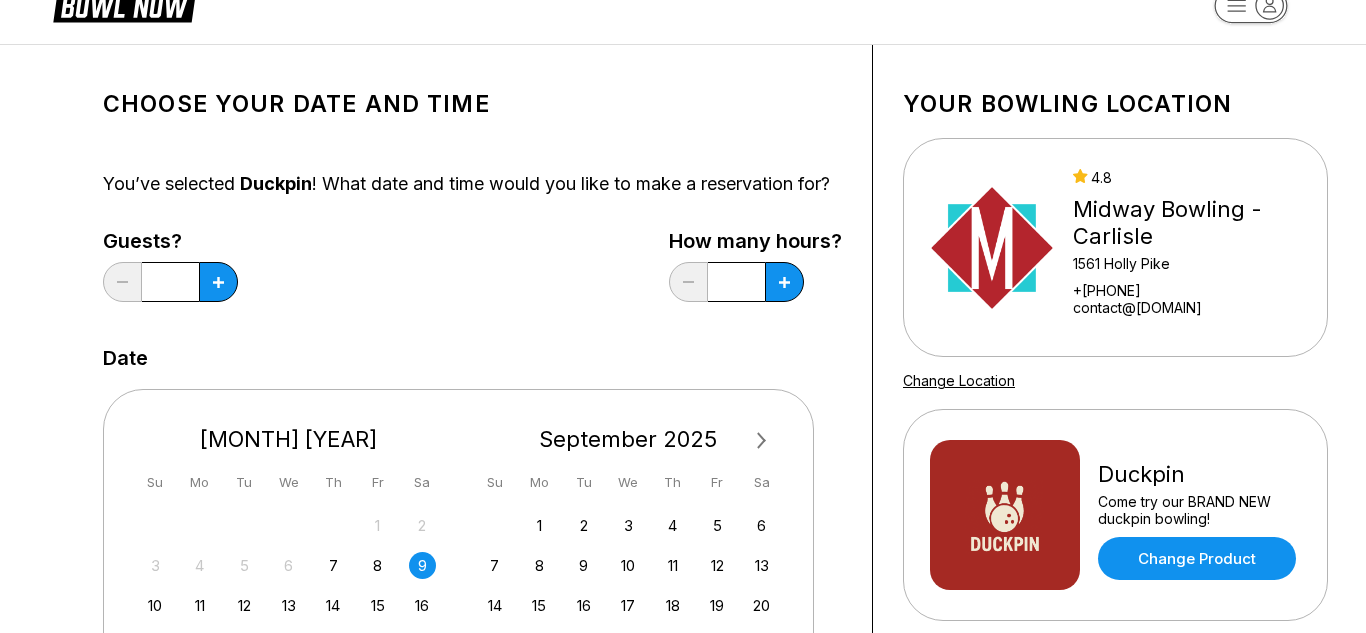 scroll, scrollTop: 47, scrollLeft: 0, axis: vertical 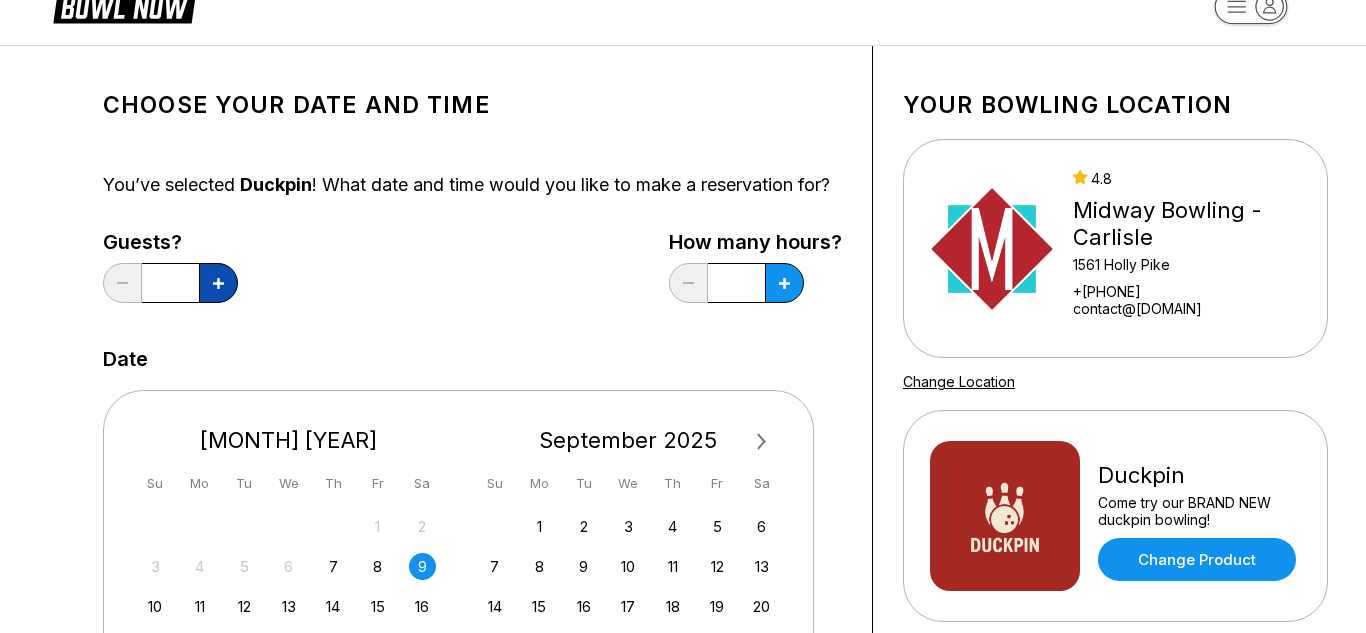 click at bounding box center [218, 283] 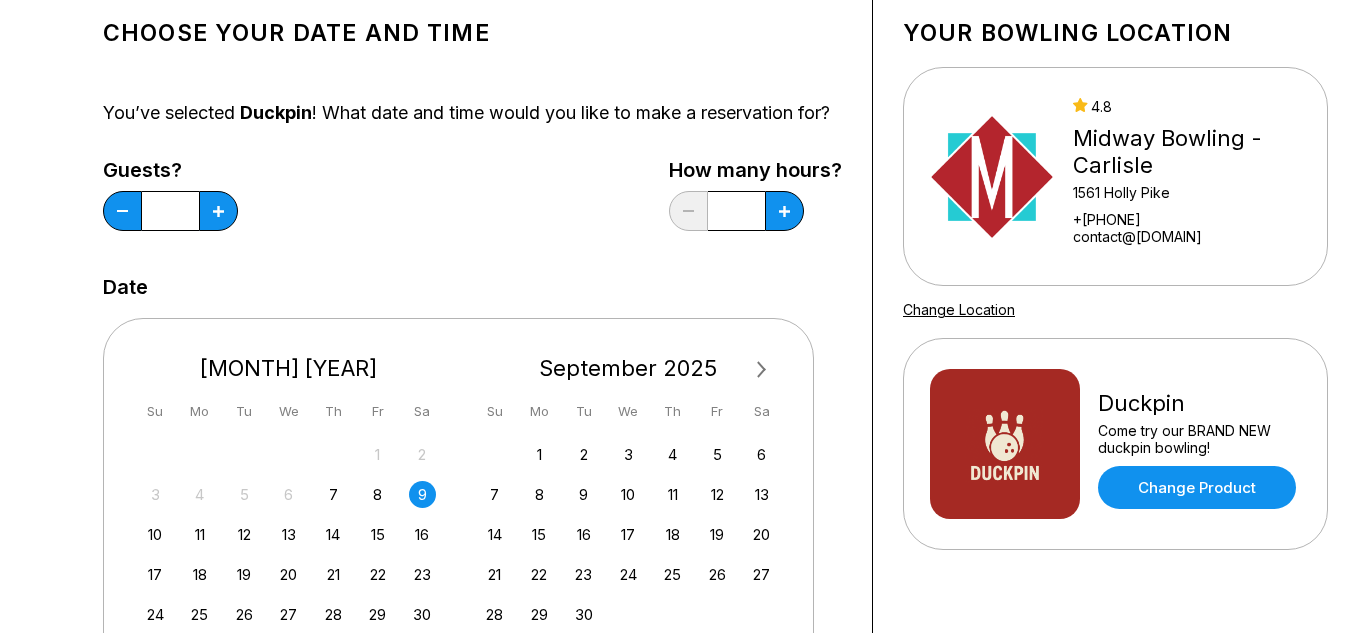 scroll, scrollTop: 120, scrollLeft: 0, axis: vertical 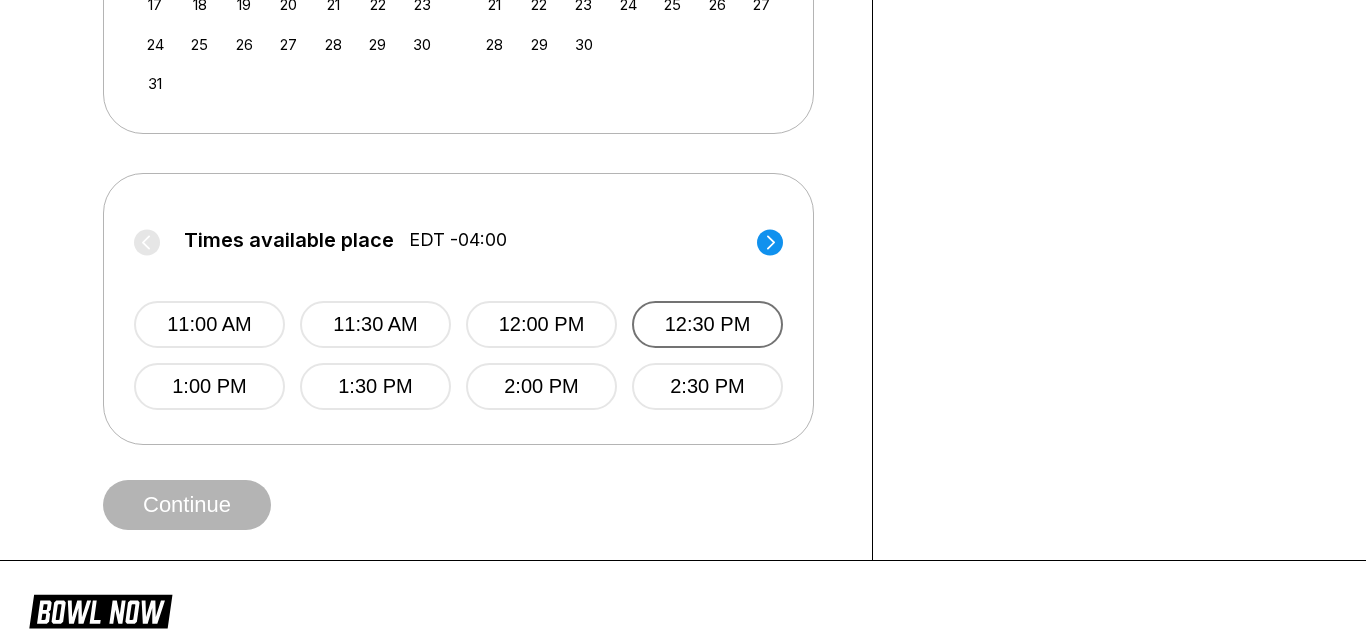 click on "12:30 PM" at bounding box center (707, 324) 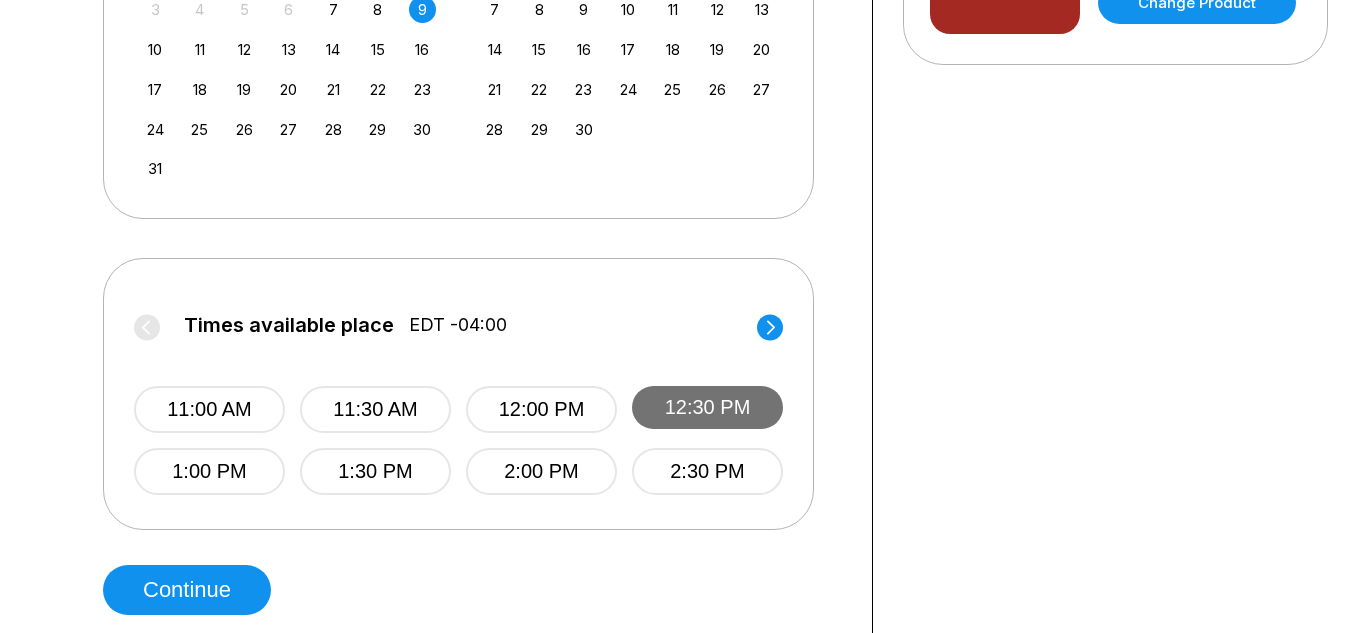 scroll, scrollTop: 600, scrollLeft: 0, axis: vertical 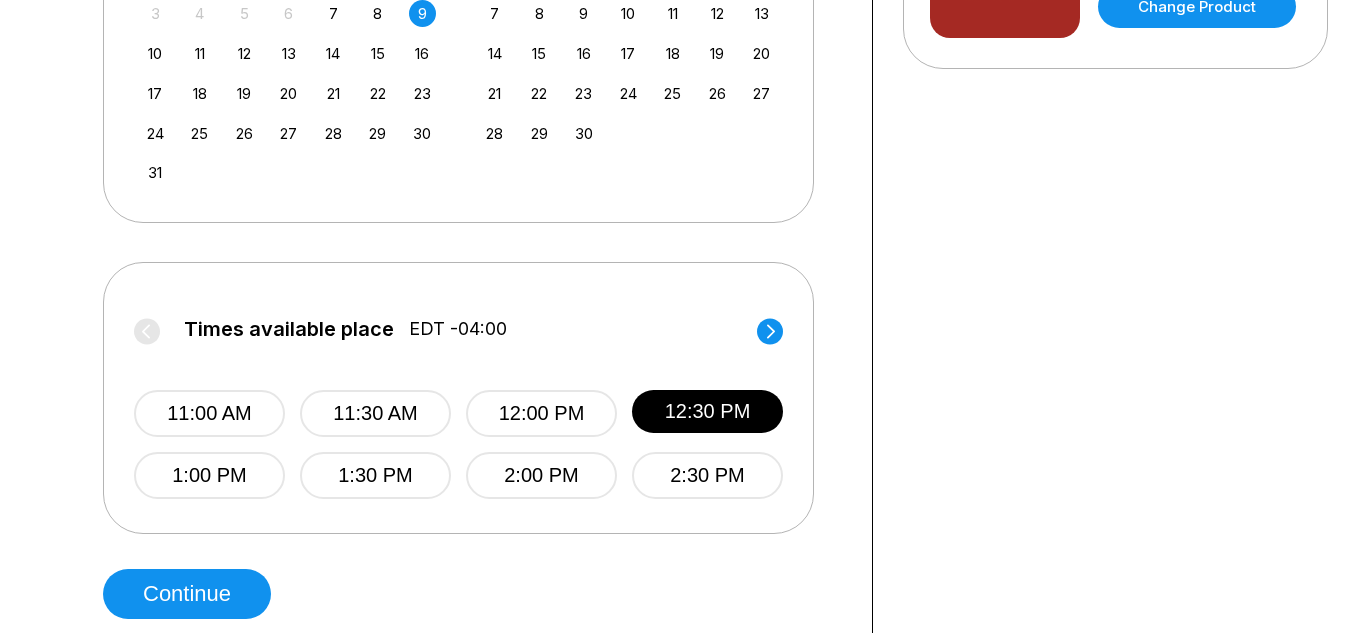 click 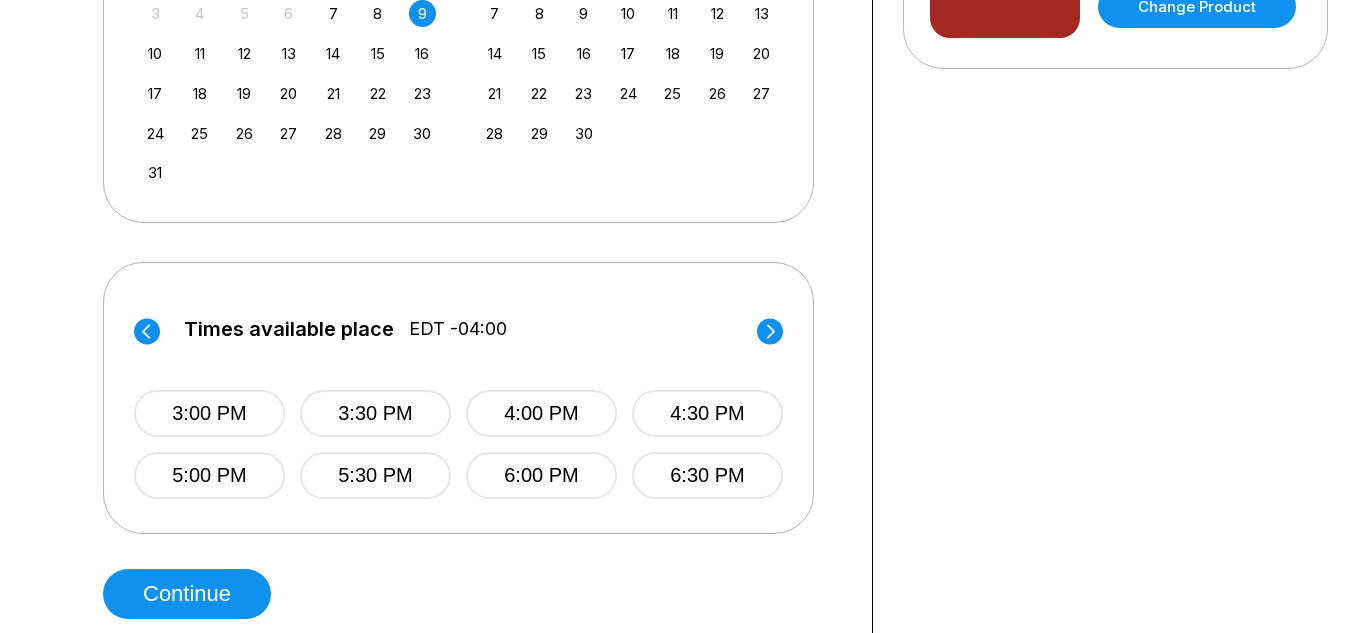 click 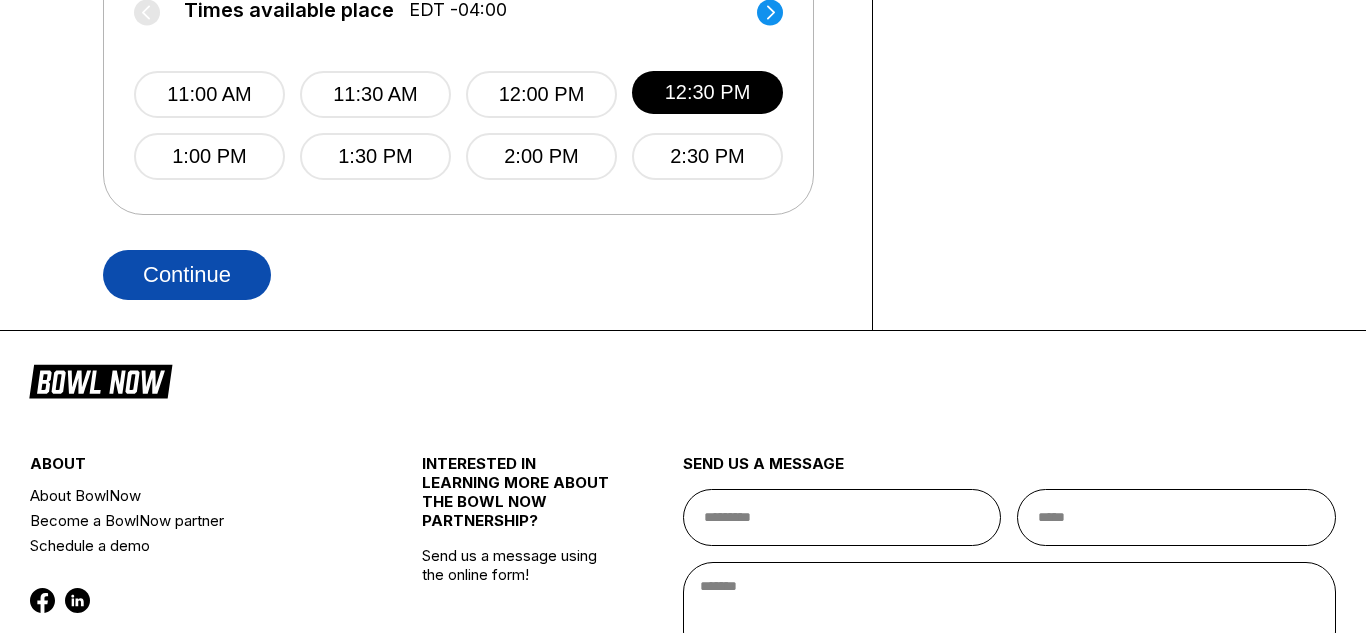 scroll, scrollTop: 924, scrollLeft: 0, axis: vertical 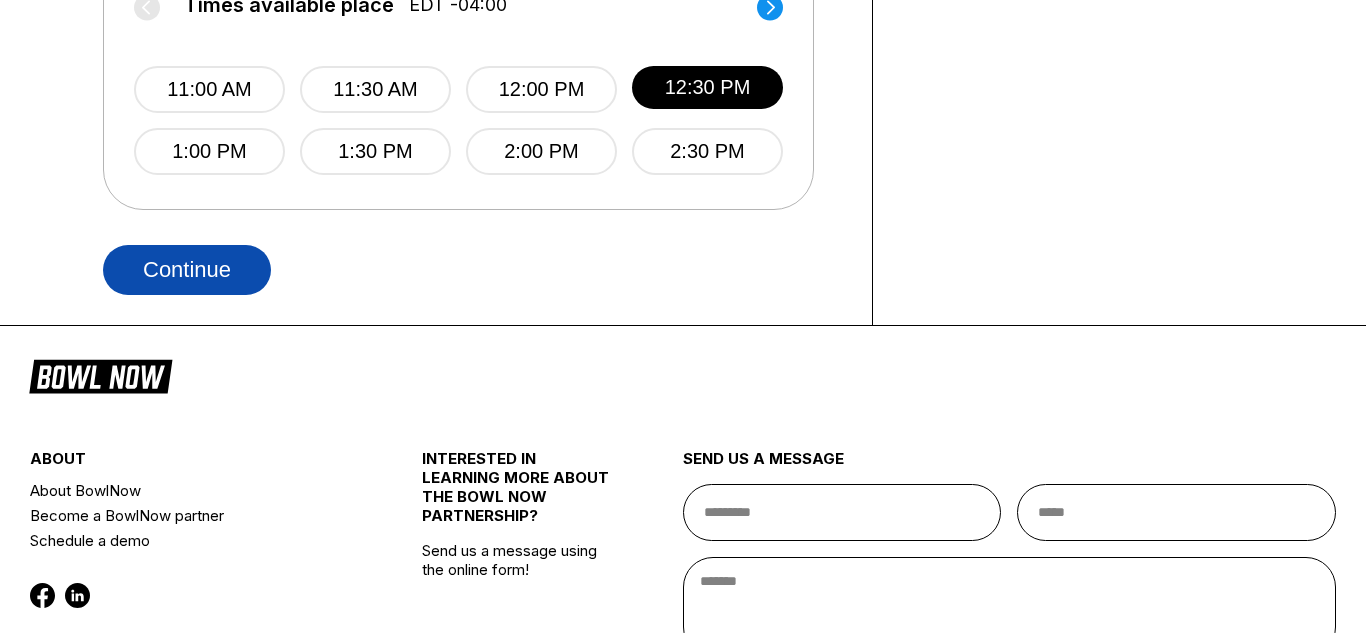 click on "Continue" at bounding box center [187, 270] 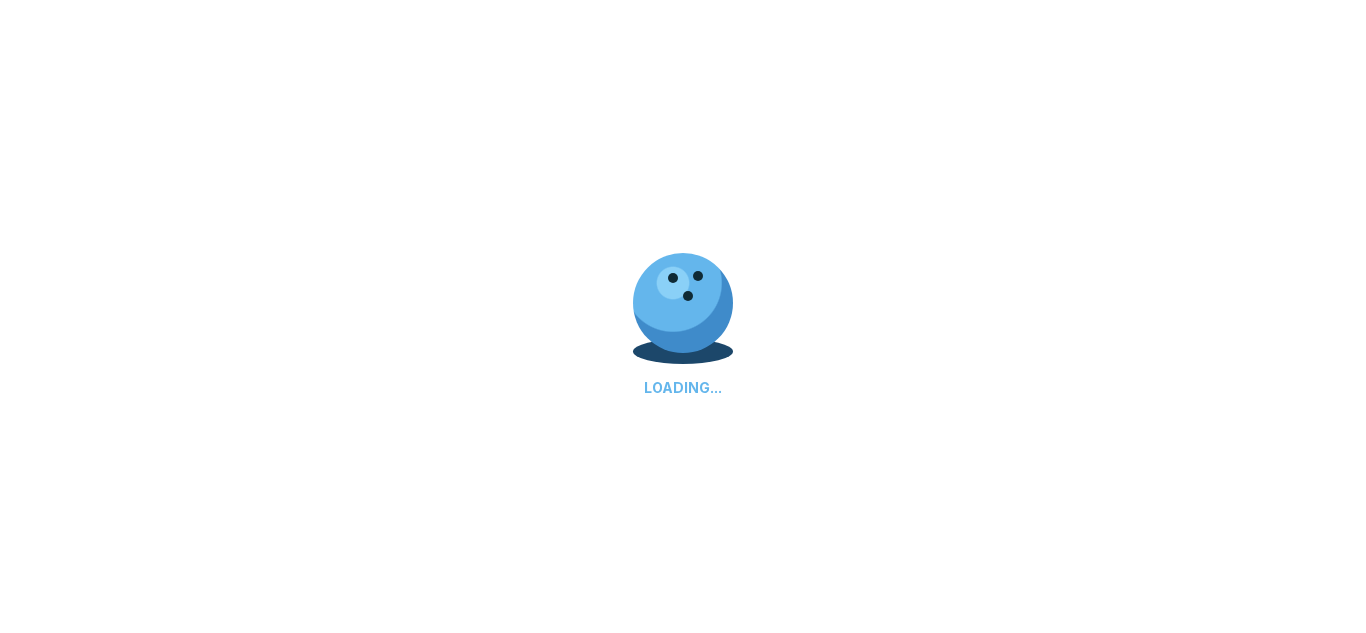 select on "**" 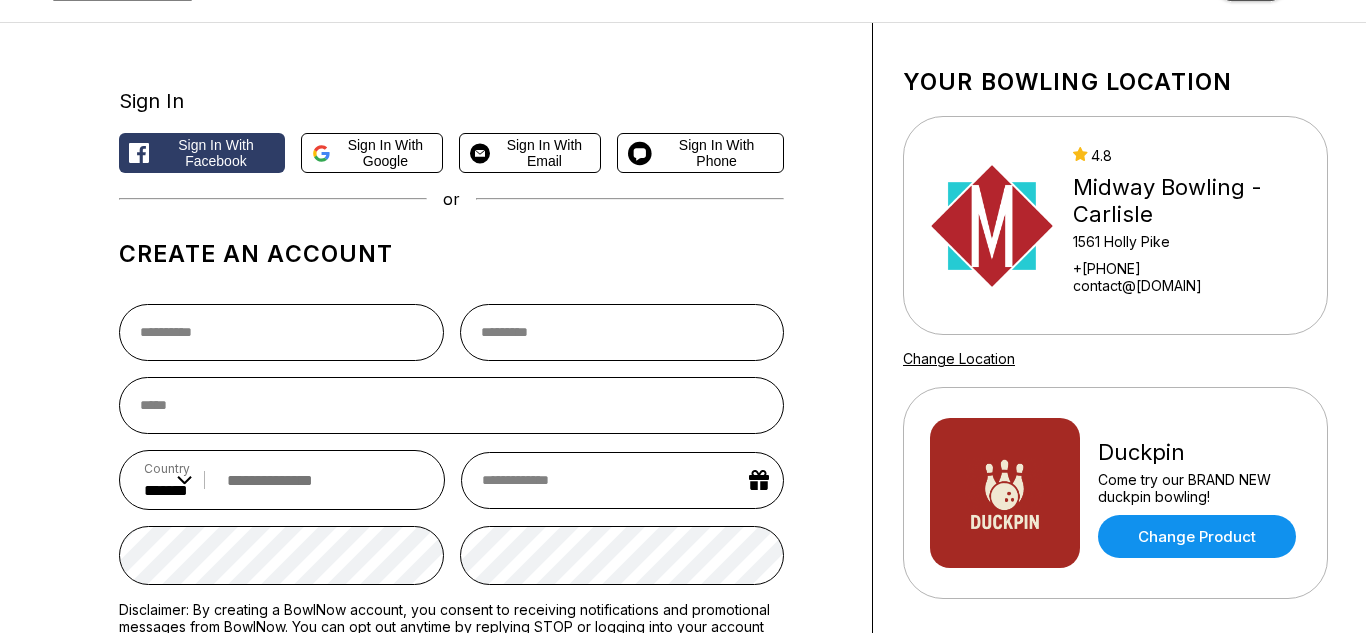 scroll, scrollTop: 0, scrollLeft: 0, axis: both 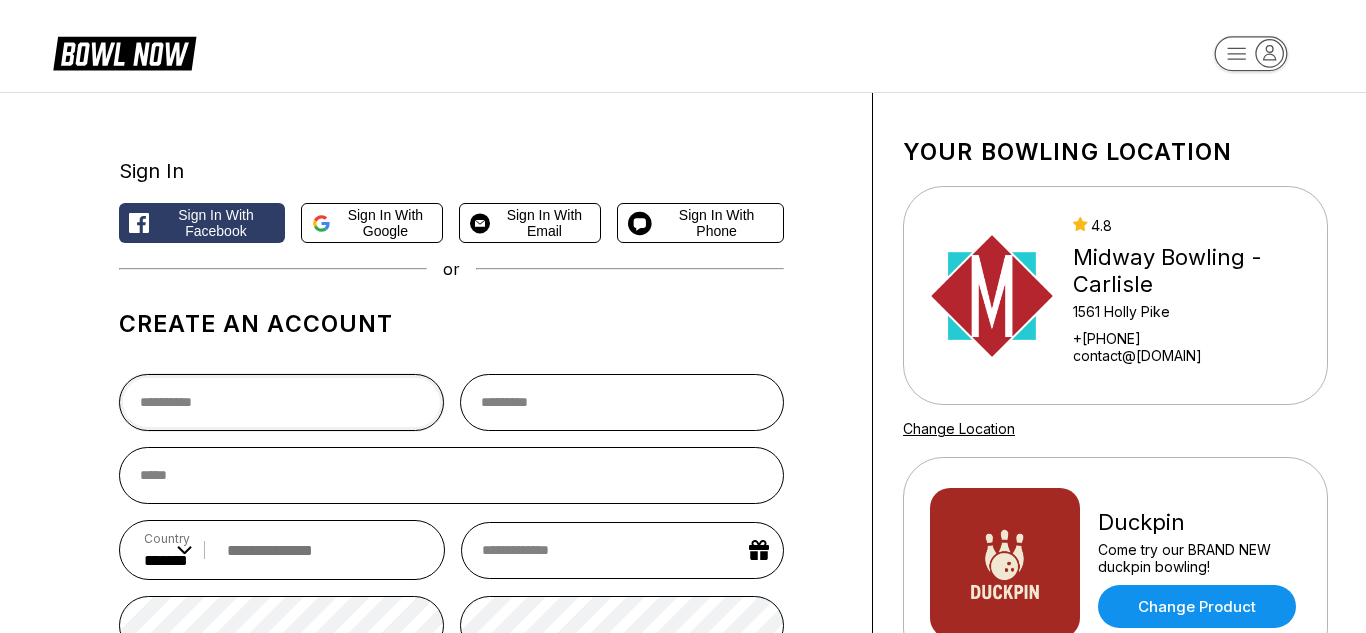 click at bounding box center [281, 402] 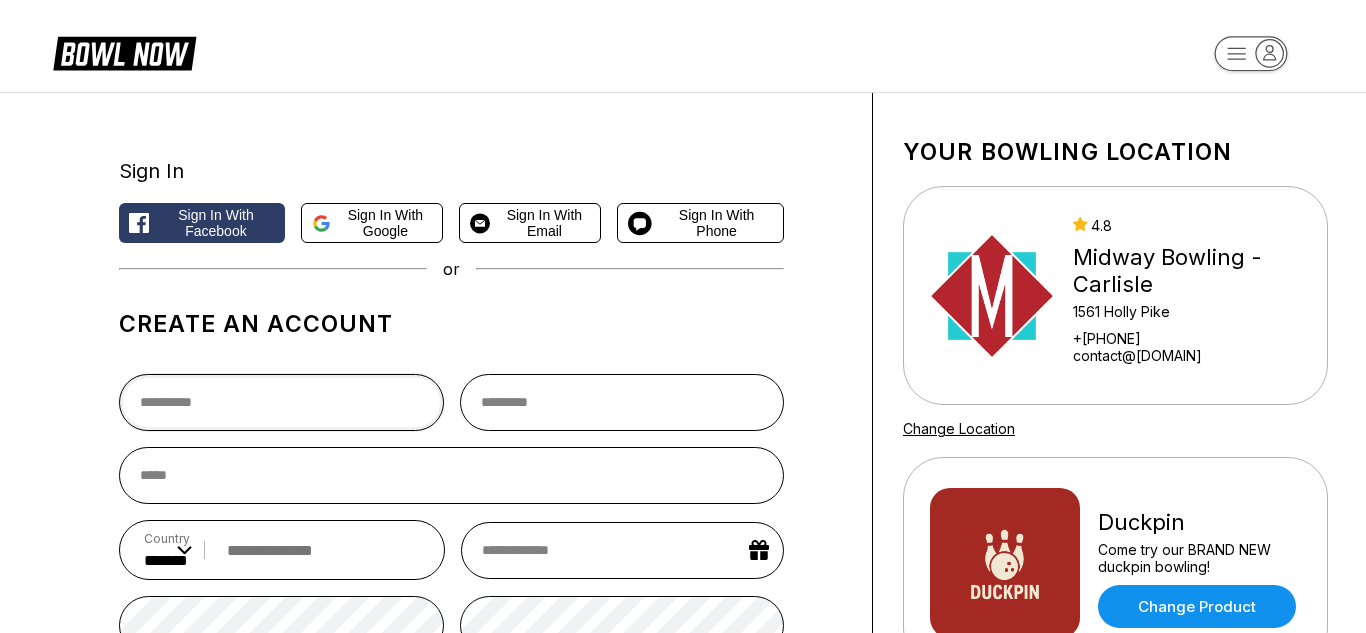 type on "*******" 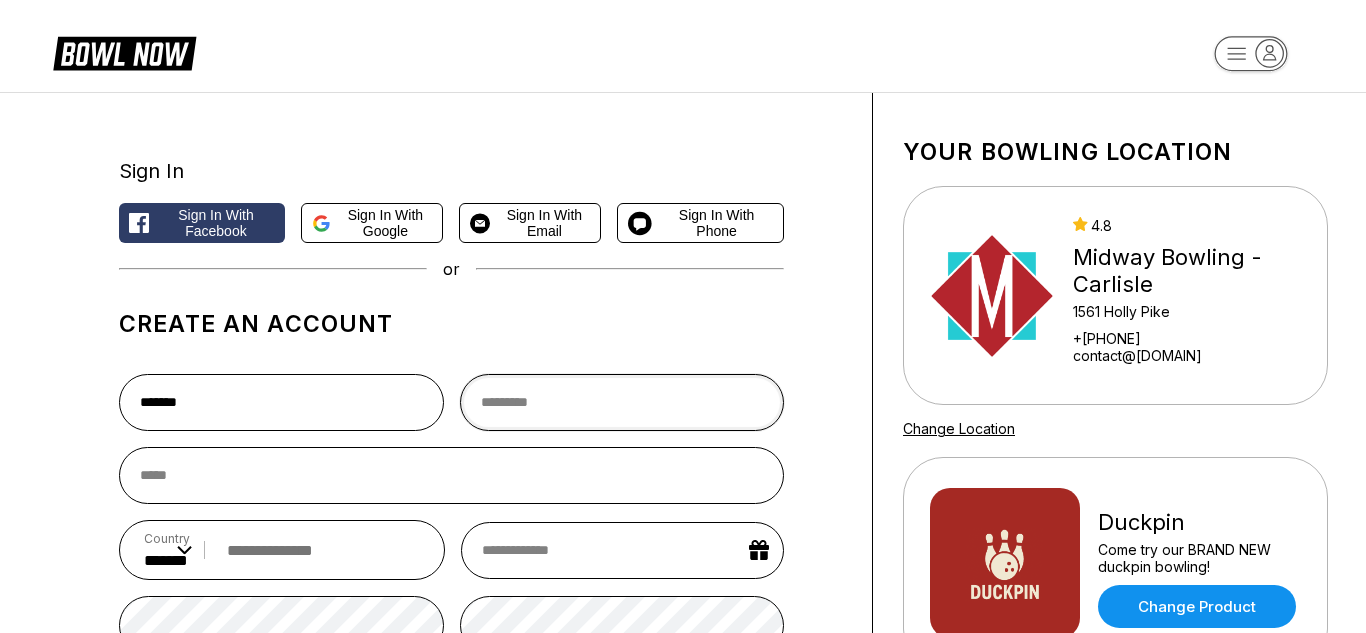 type on "***" 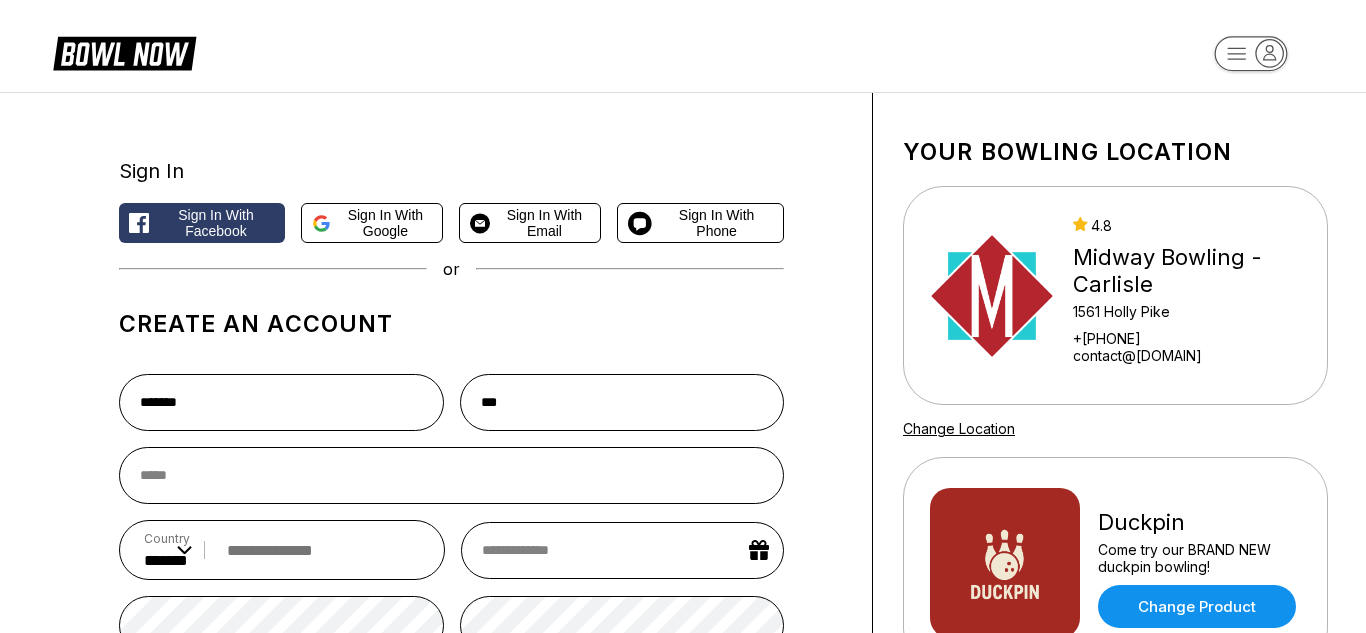 type on "**********" 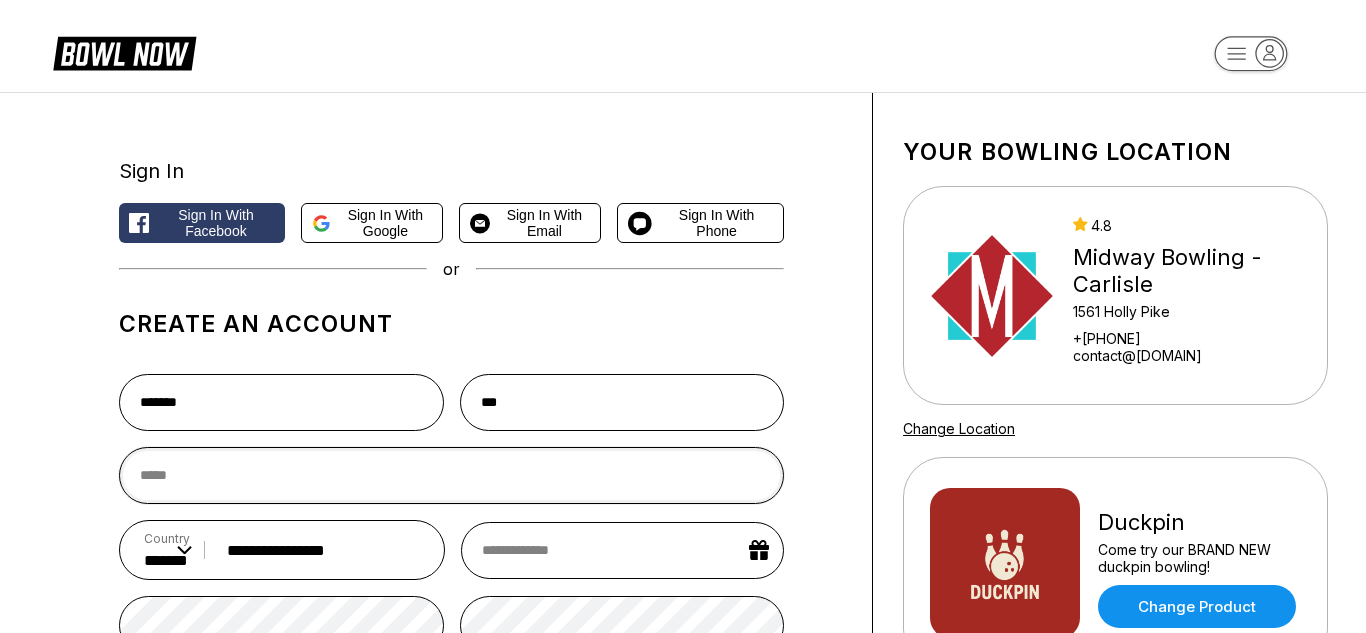 click at bounding box center [451, 475] 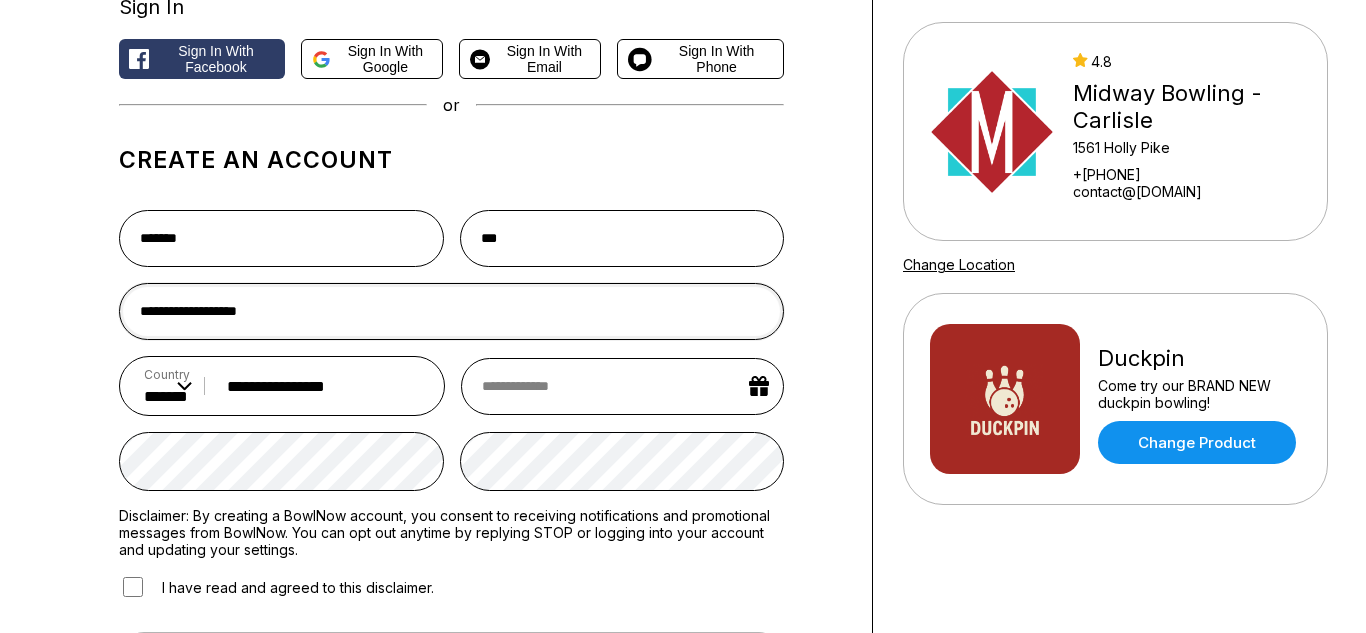 scroll, scrollTop: 167, scrollLeft: 0, axis: vertical 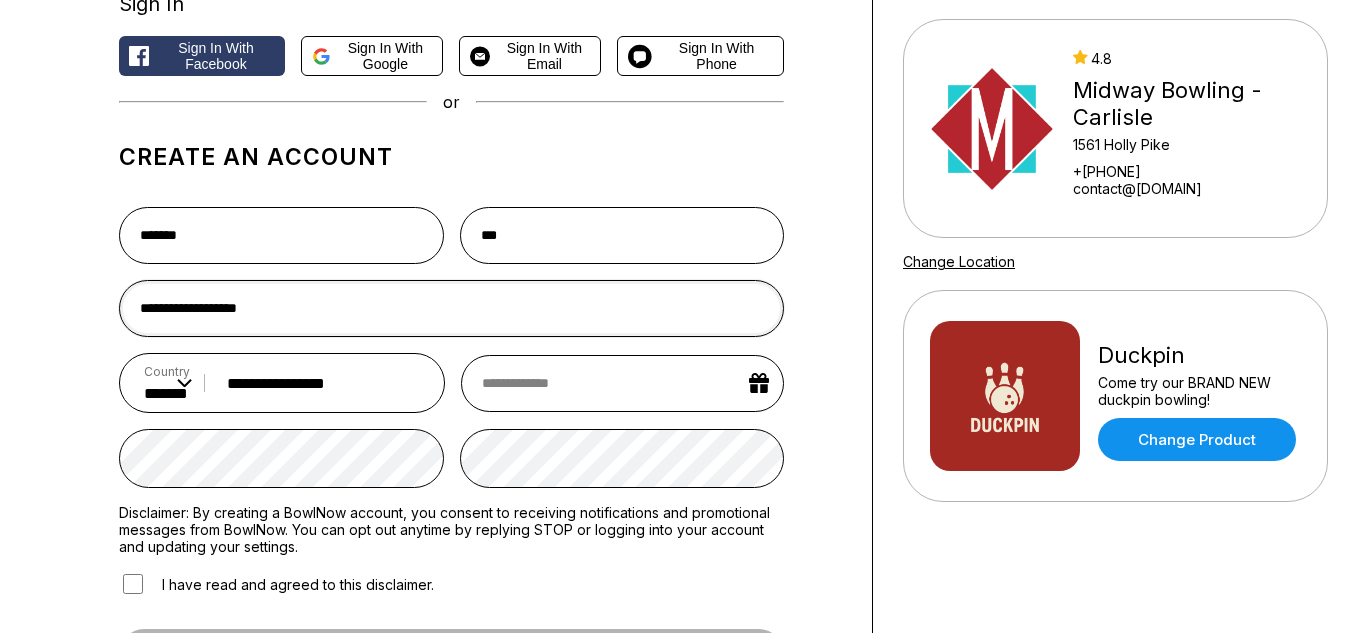type on "**********" 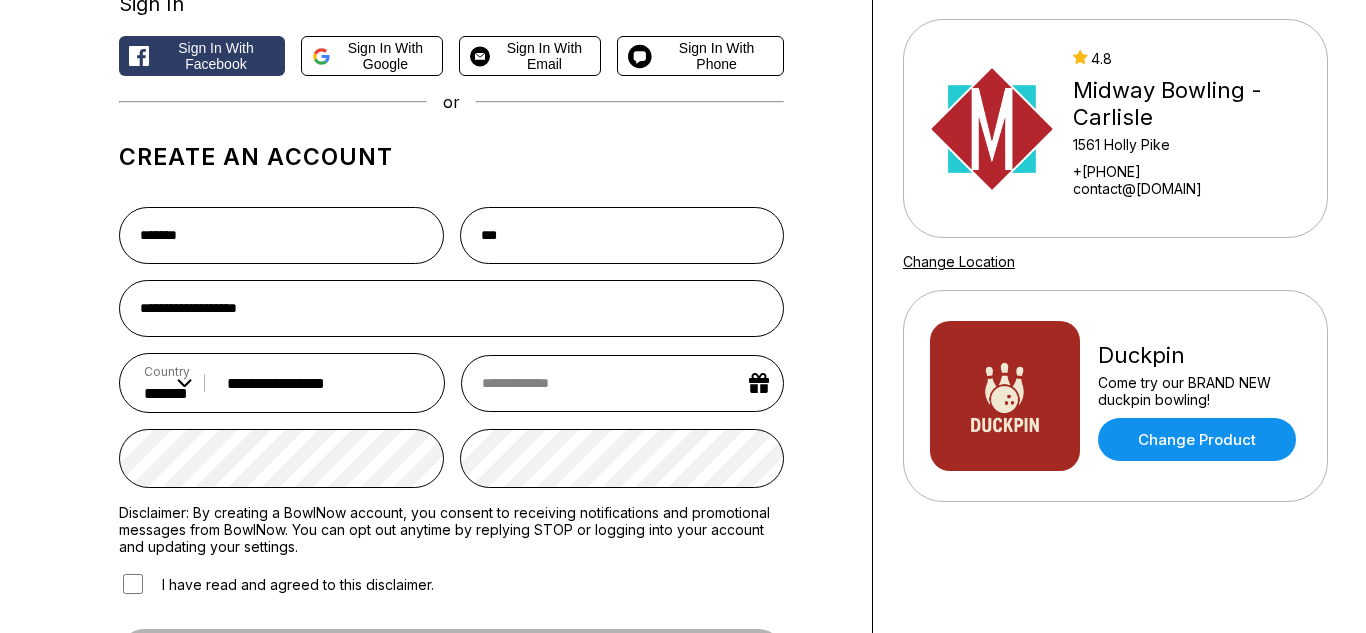 click at bounding box center [622, 383] 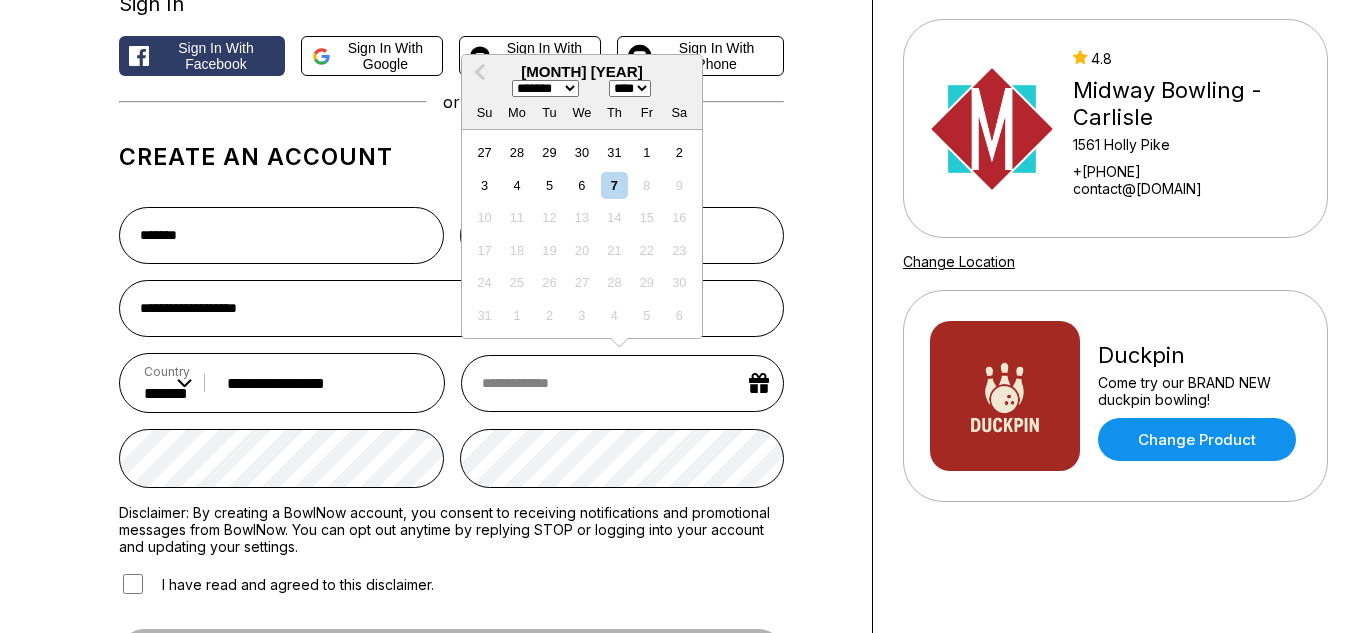 click on "******* ******** ***** ***** *** **** **** ****** ********* ******* ******** ********" at bounding box center [545, 88] 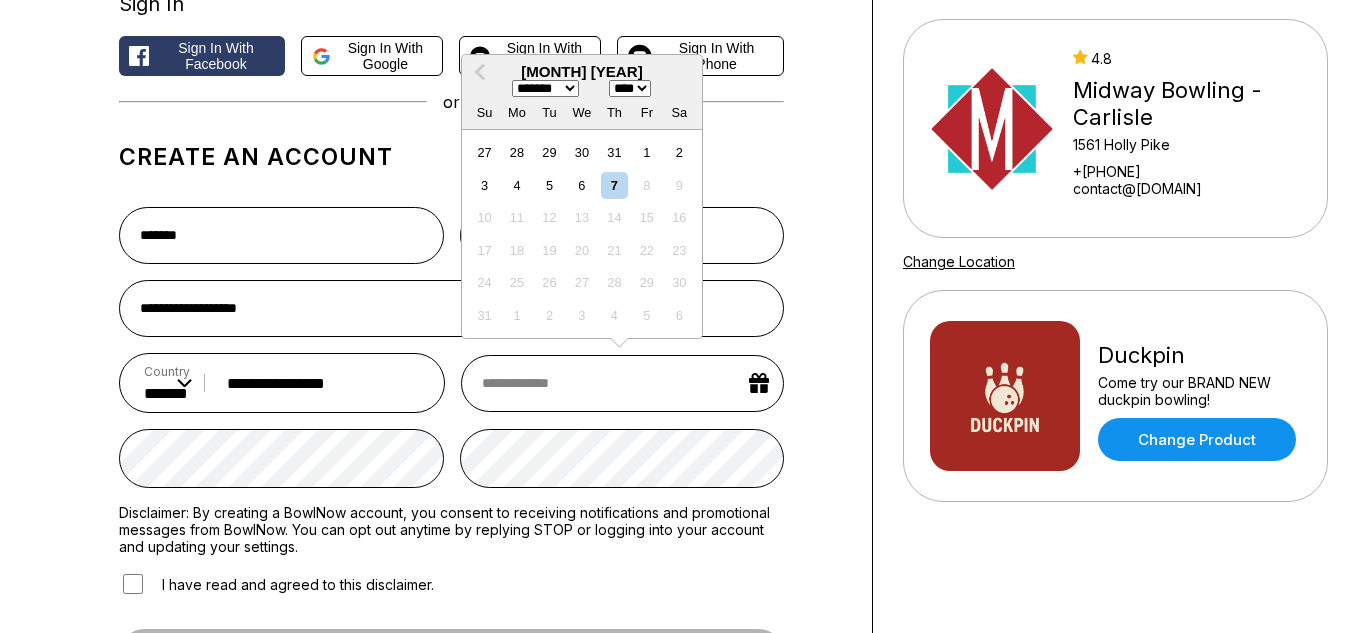 select on "*" 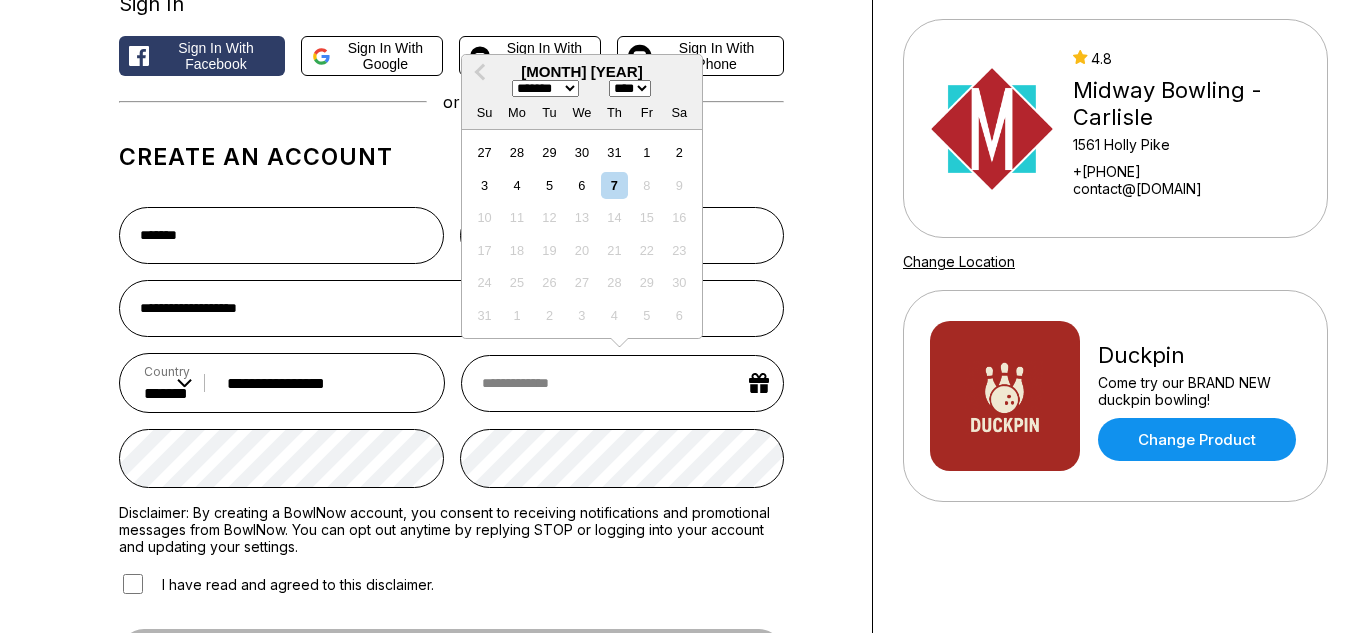 click on "******* ******** ***** ***** *** **** **** ****** ********* ******* ******** ********" at bounding box center [545, 88] 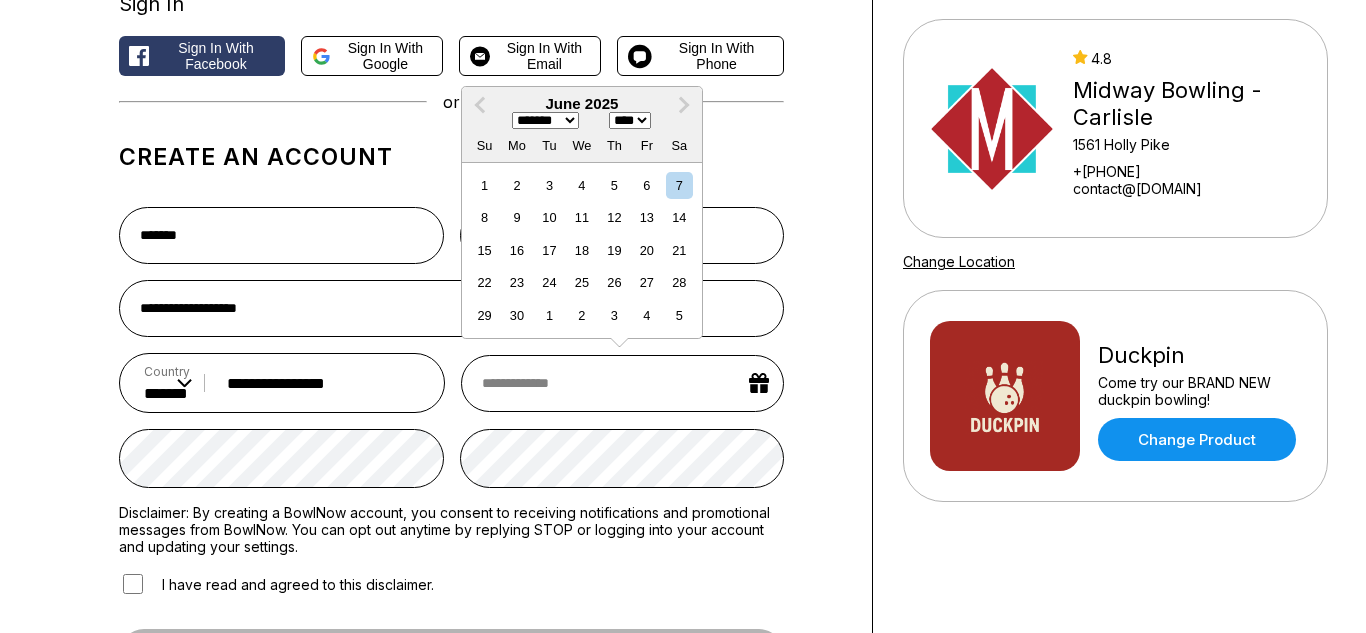 click on "**** **** **** **** **** **** **** **** **** **** **** **** **** **** **** **** **** **** **** **** **** **** **** **** **** **** **** **** **** **** **** **** **** **** **** **** **** **** **** **** **** **** **** **** **** **** **** **** **** **** **** **** **** **** **** **** **** **** **** **** **** **** **** **** **** **** **** **** **** **** **** **** **** **** **** **** **** **** **** **** **** **** **** **** **** **** **** **** **** **** **** **** **** **** **** **** **** **** **** **** **** **** **** **** **** **** **** **** **** **** **** **** **** **** **** **** **** **** **** **** **** **** **** **** **** ****" at bounding box center (630, 120) 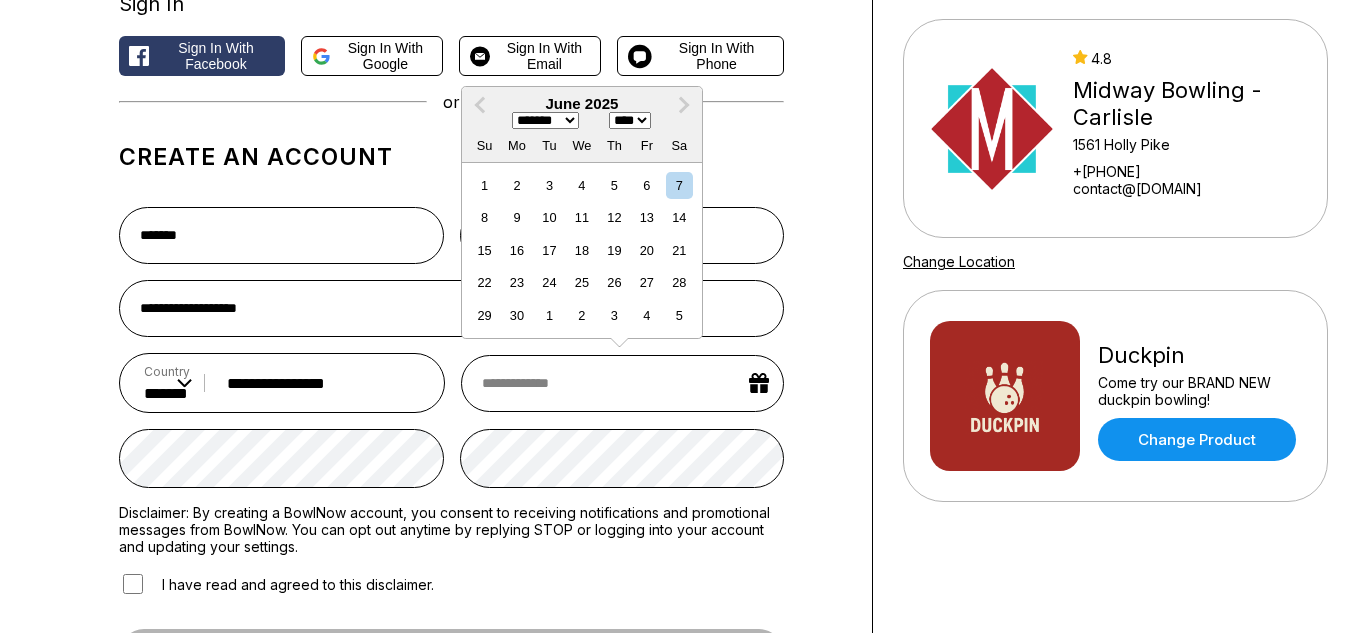 select on "****" 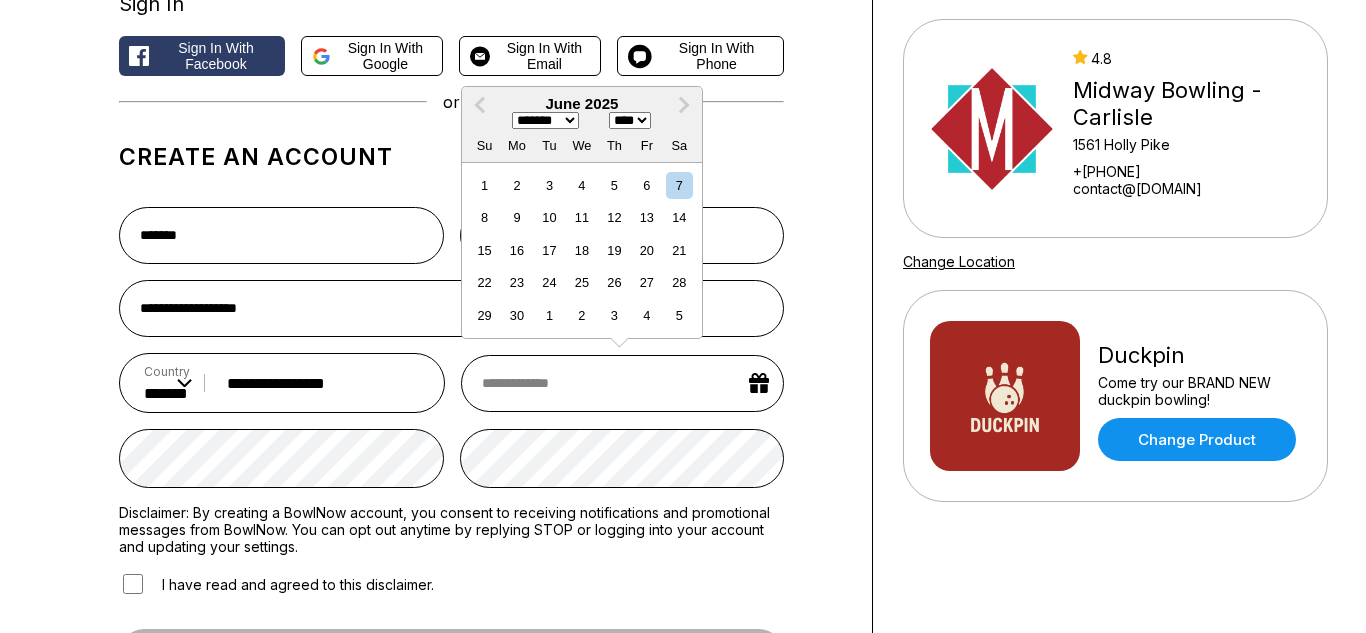 click on "**** **** **** **** **** **** **** **** **** **** **** **** **** **** **** **** **** **** **** **** **** **** **** **** **** **** **** **** **** **** **** **** **** **** **** **** **** **** **** **** **** **** **** **** **** **** **** **** **** **** **** **** **** **** **** **** **** **** **** **** **** **** **** **** **** **** **** **** **** **** **** **** **** **** **** **** **** **** **** **** **** **** **** **** **** **** **** **** **** **** **** **** **** **** **** **** **** **** **** **** **** **** **** **** **** **** **** **** **** **** **** **** **** **** **** **** **** **** **** **** **** **** **** **** **** ****" at bounding box center (630, 120) 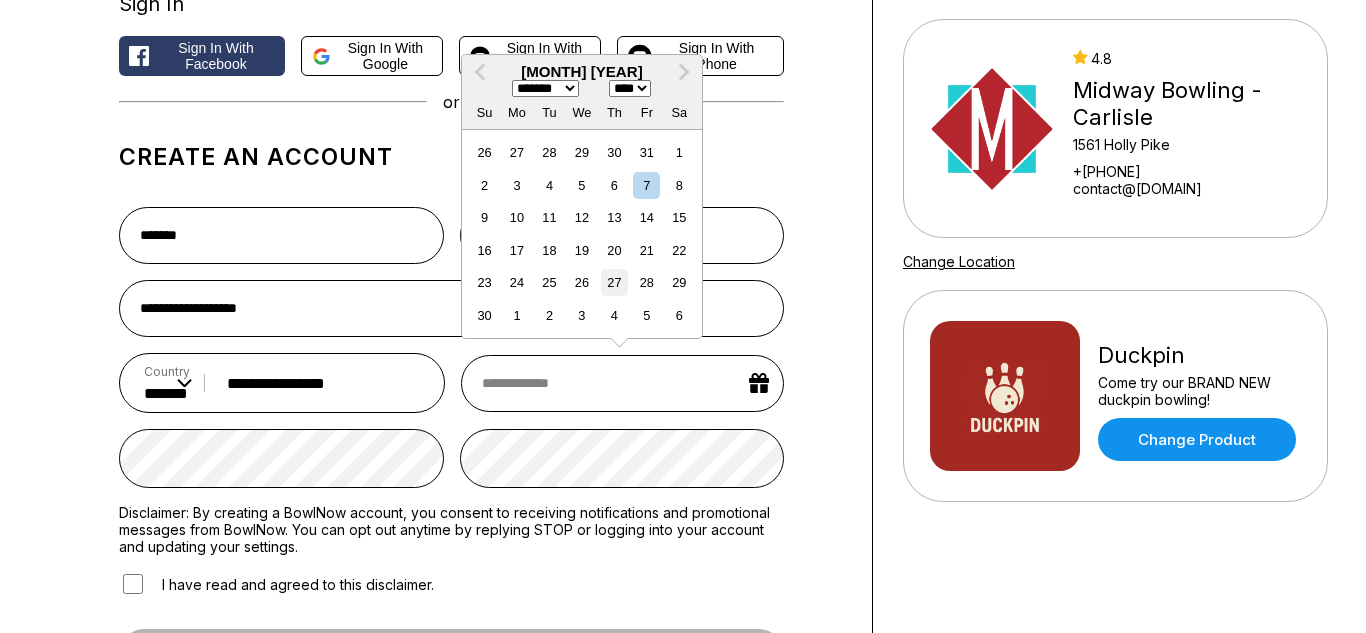 click on "27" at bounding box center [614, 282] 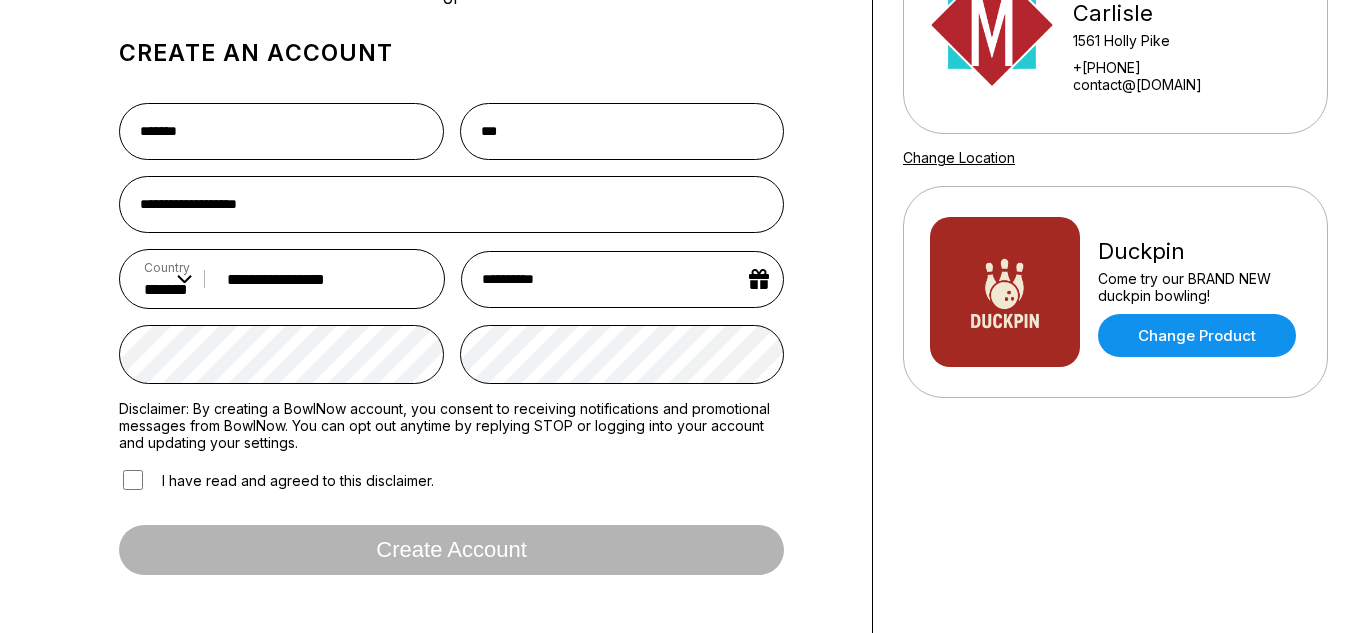 scroll, scrollTop: 277, scrollLeft: 0, axis: vertical 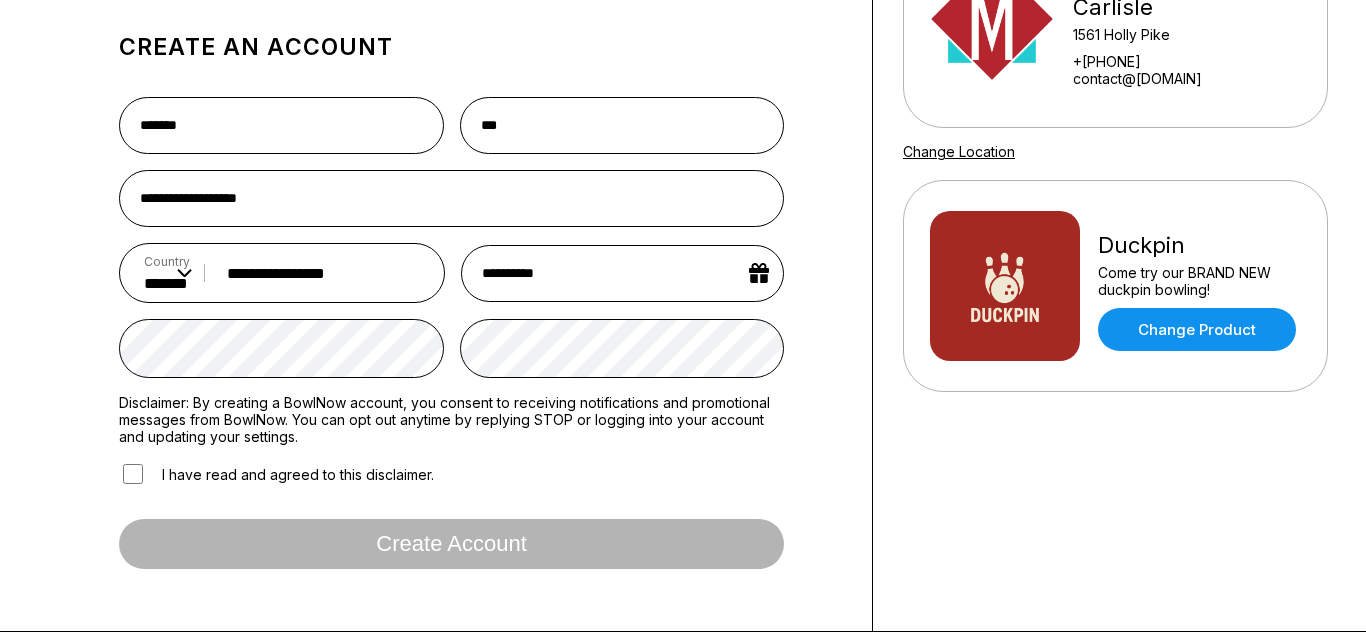 click on "I have read and agreed to this disclaimer." at bounding box center (276, 474) 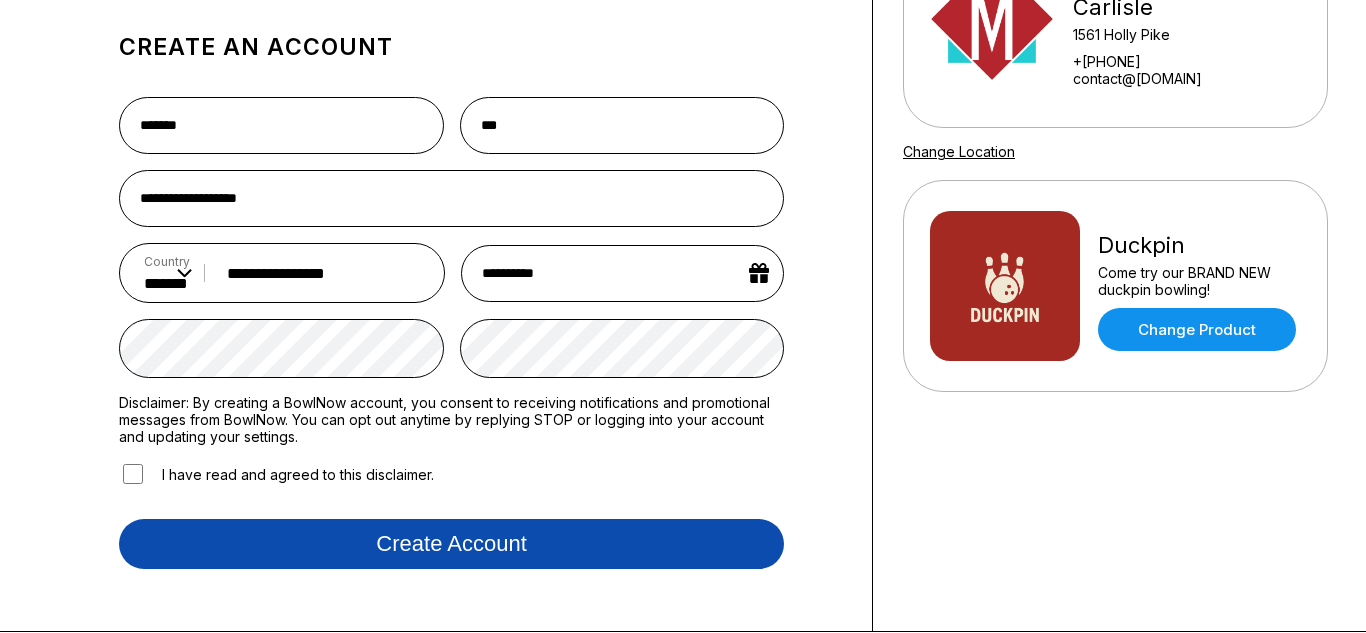 click on "Create account" at bounding box center [451, 544] 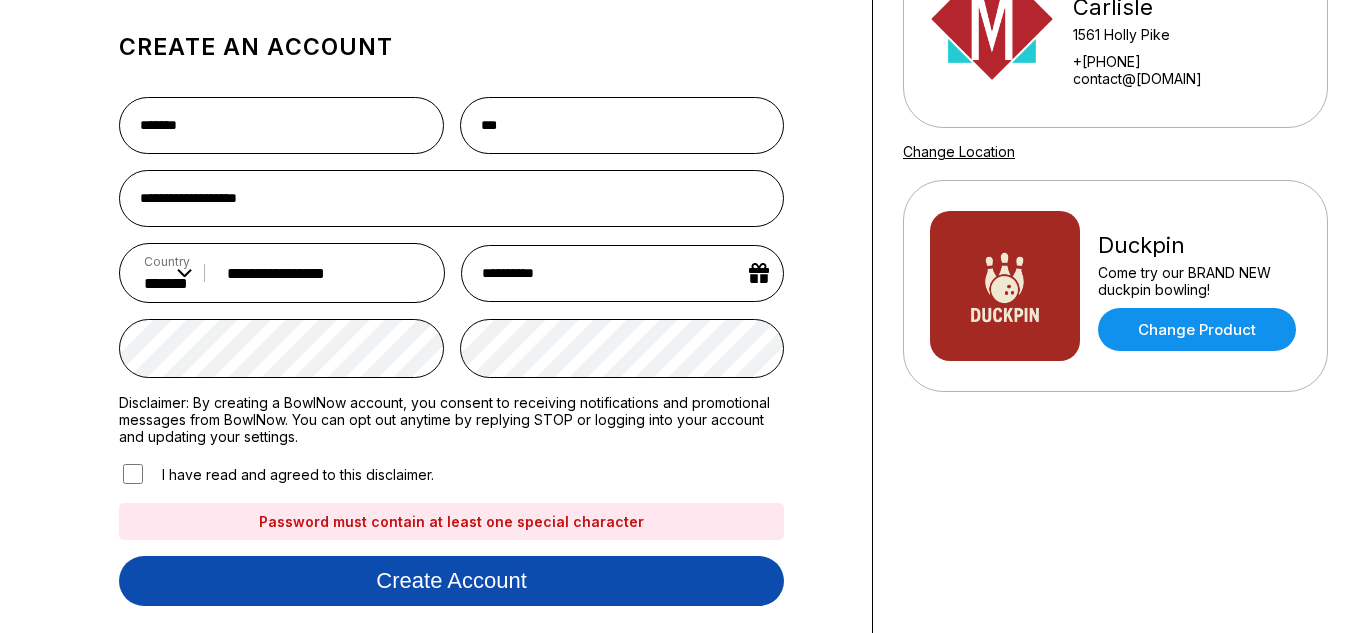 click on "Create account" at bounding box center [451, 581] 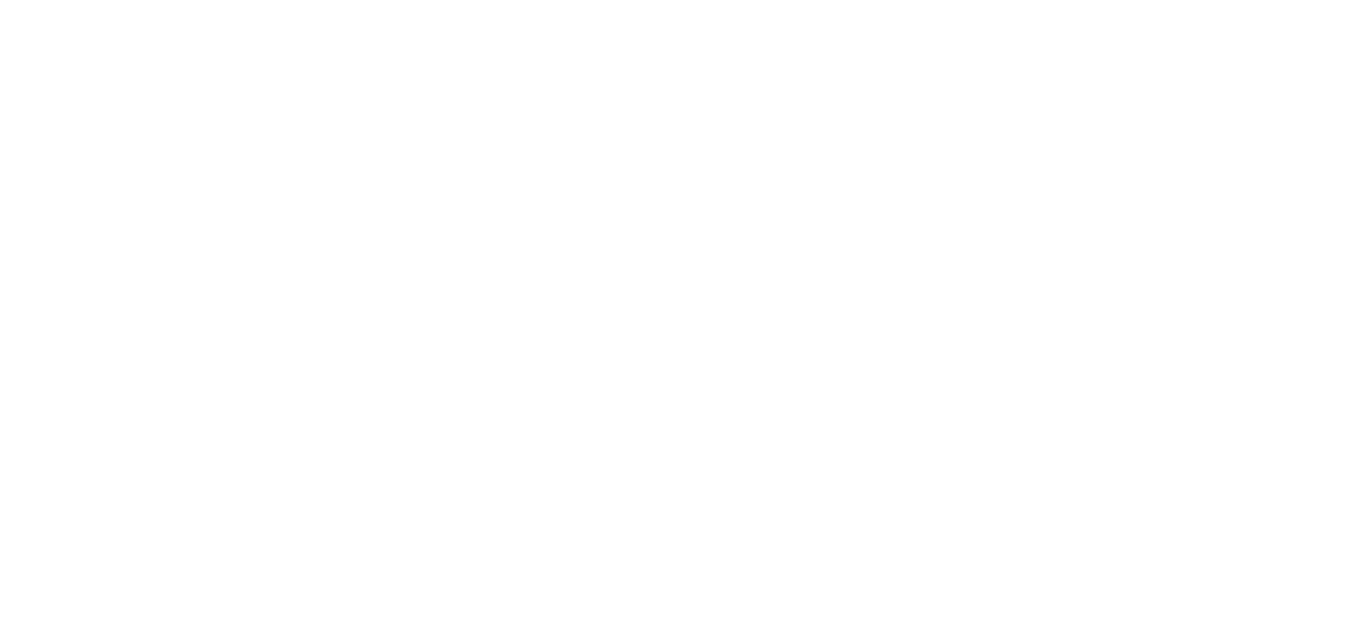 scroll, scrollTop: 0, scrollLeft: 0, axis: both 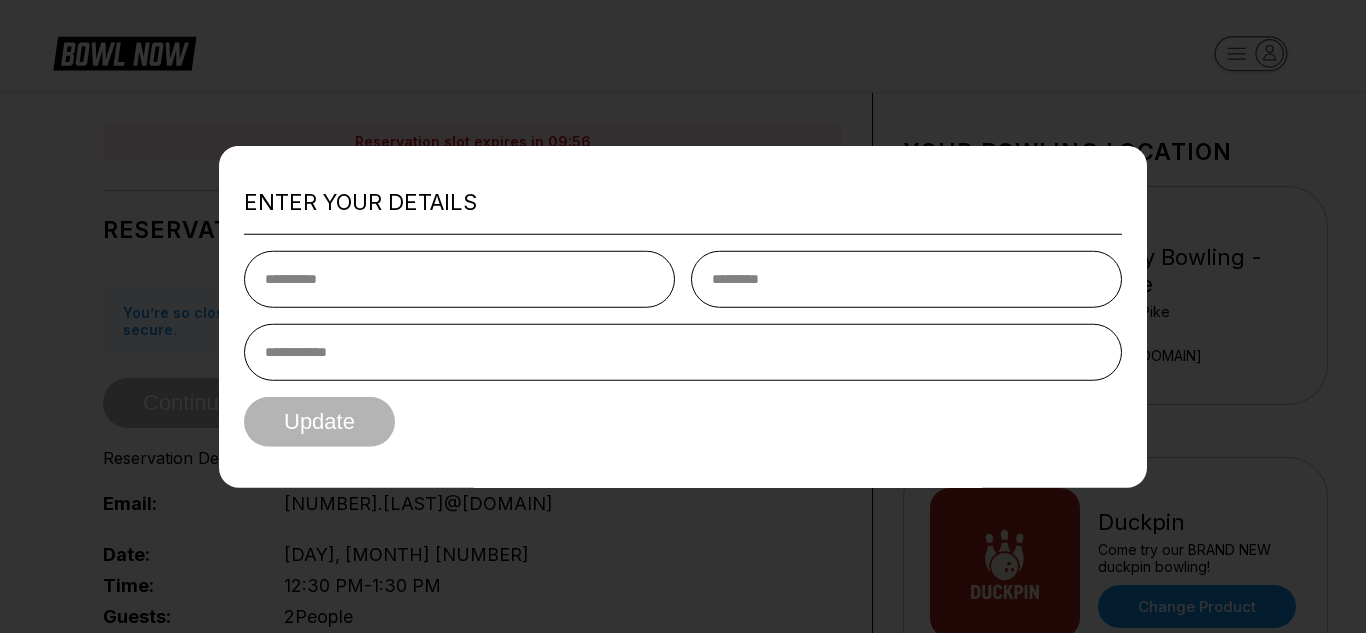 click at bounding box center [459, 279] 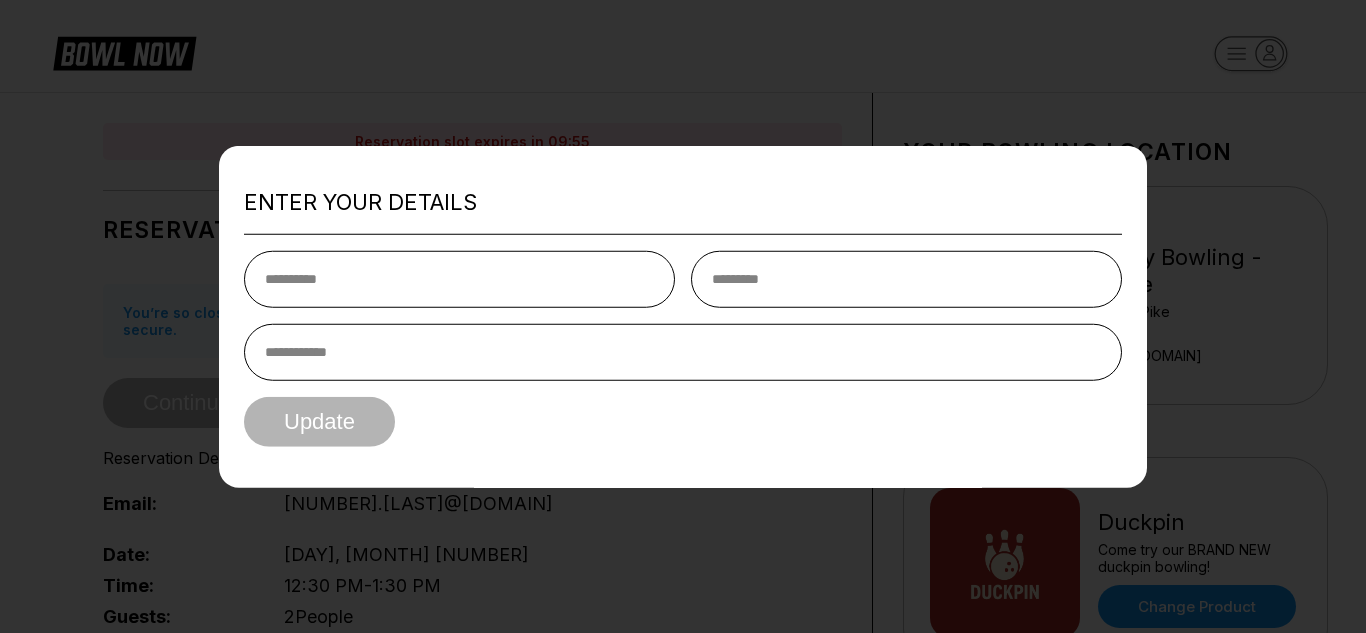 type on "*******" 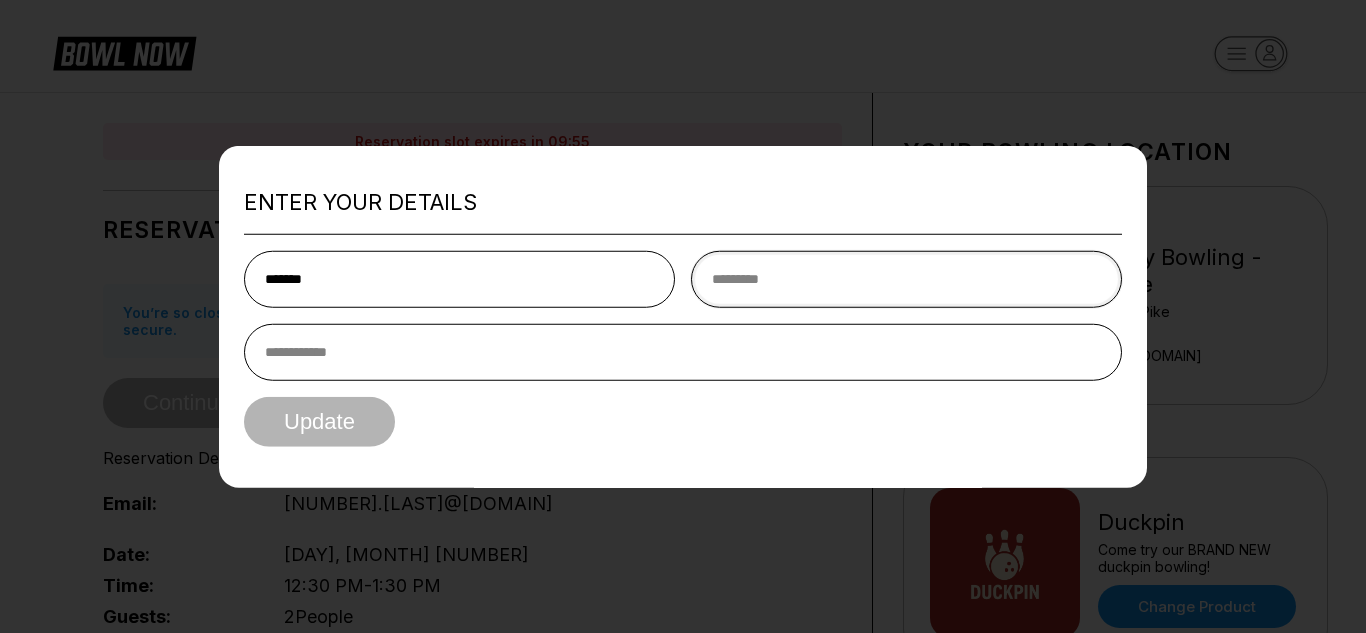 type on "***" 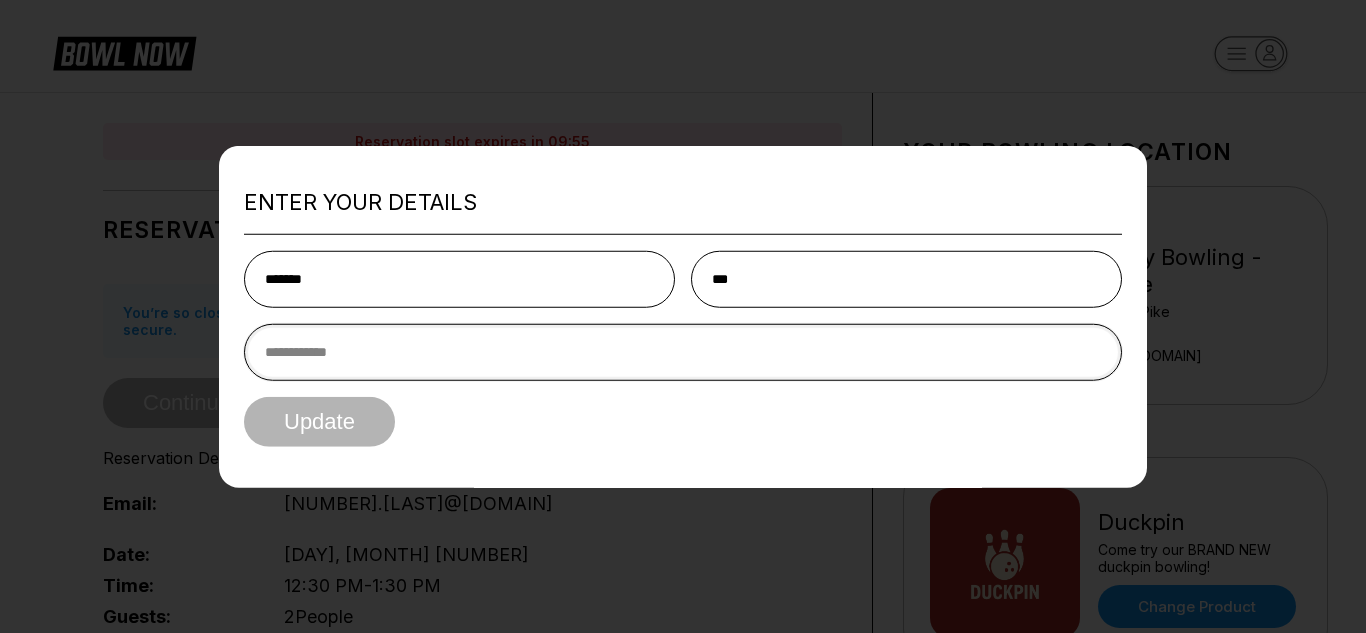 type on "**********" 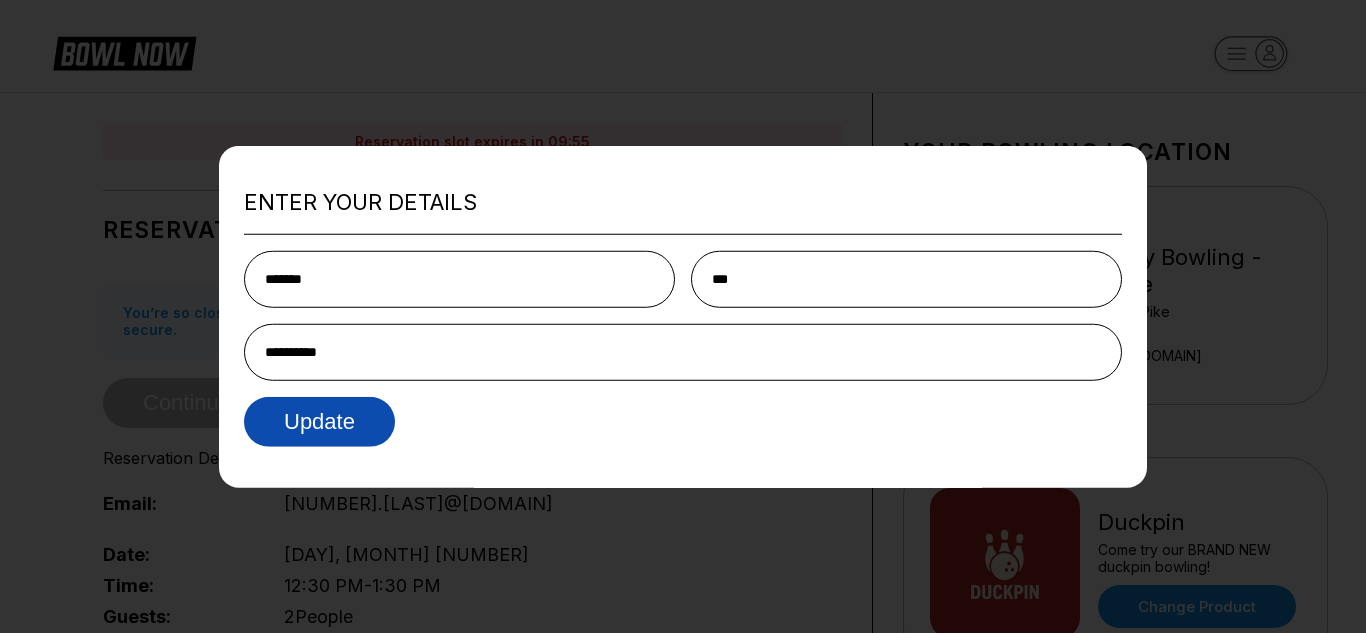click on "Update" at bounding box center (319, 422) 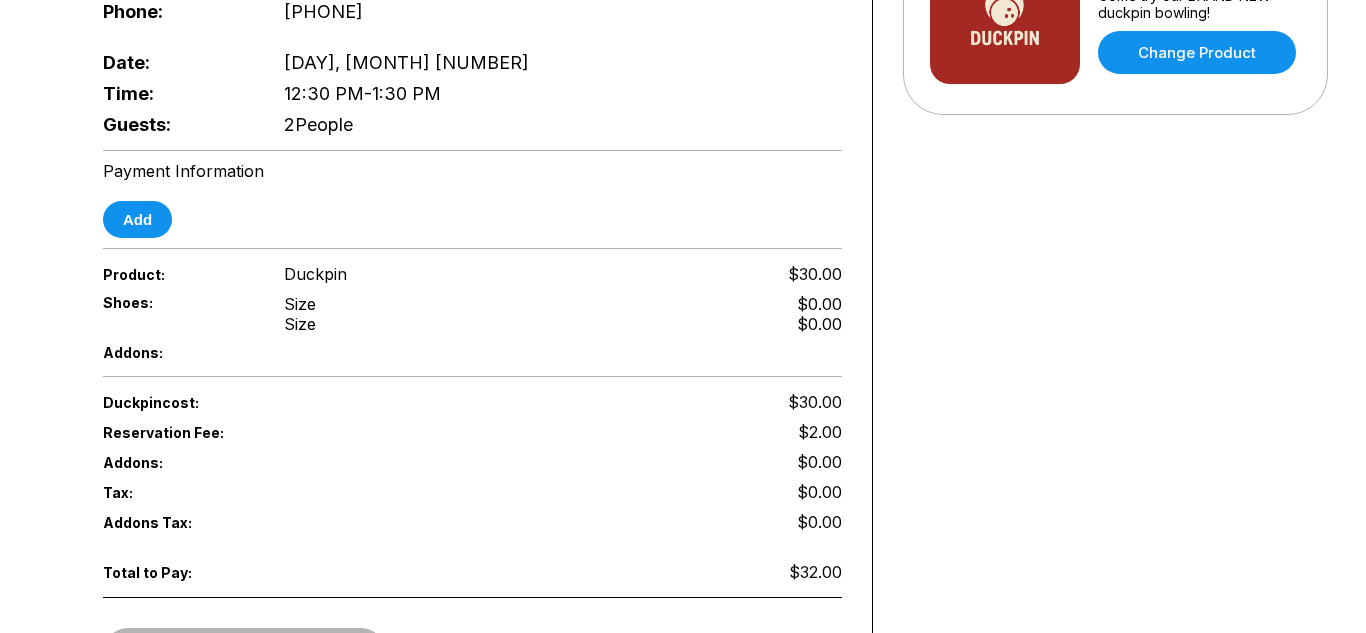 scroll, scrollTop: 561, scrollLeft: 0, axis: vertical 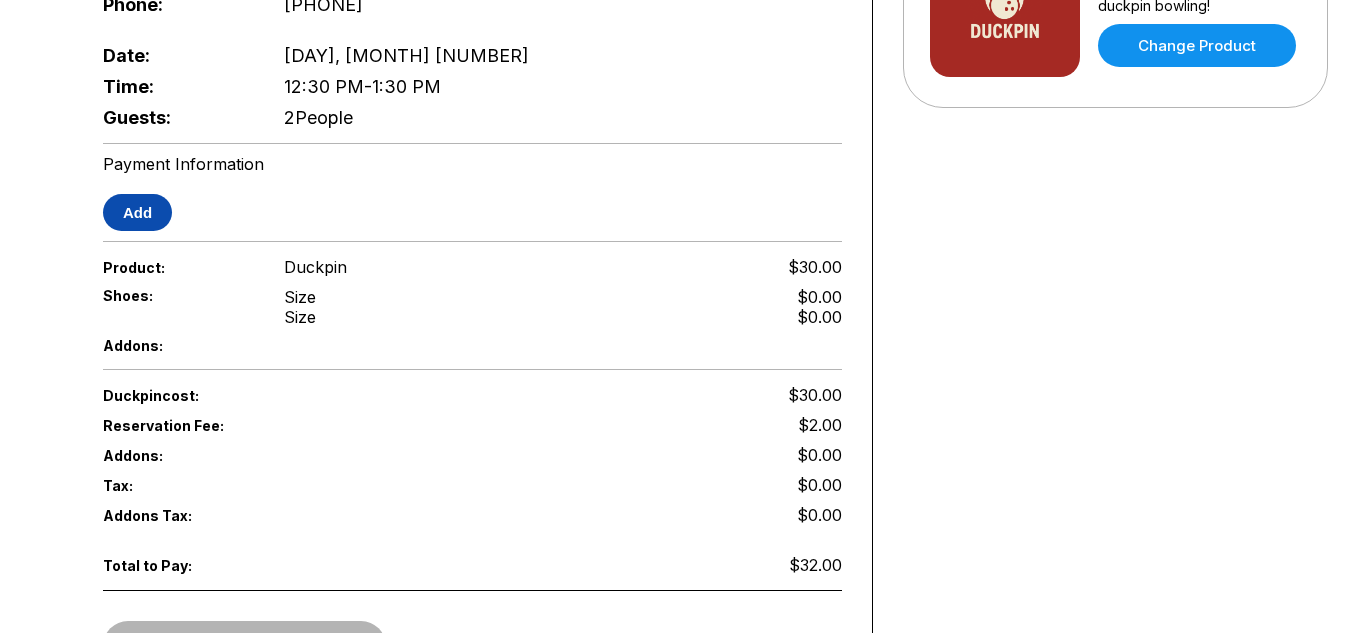click on "Add" at bounding box center [137, 212] 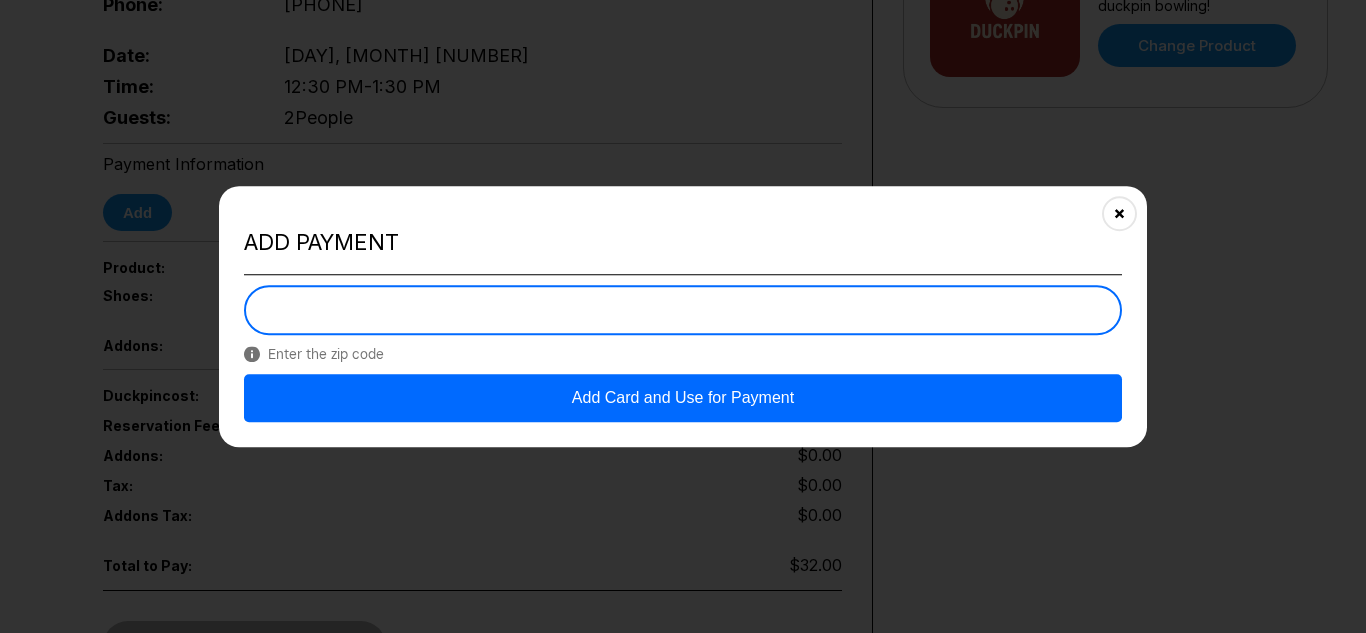click on "Add Card and Use for Payment" at bounding box center (683, 398) 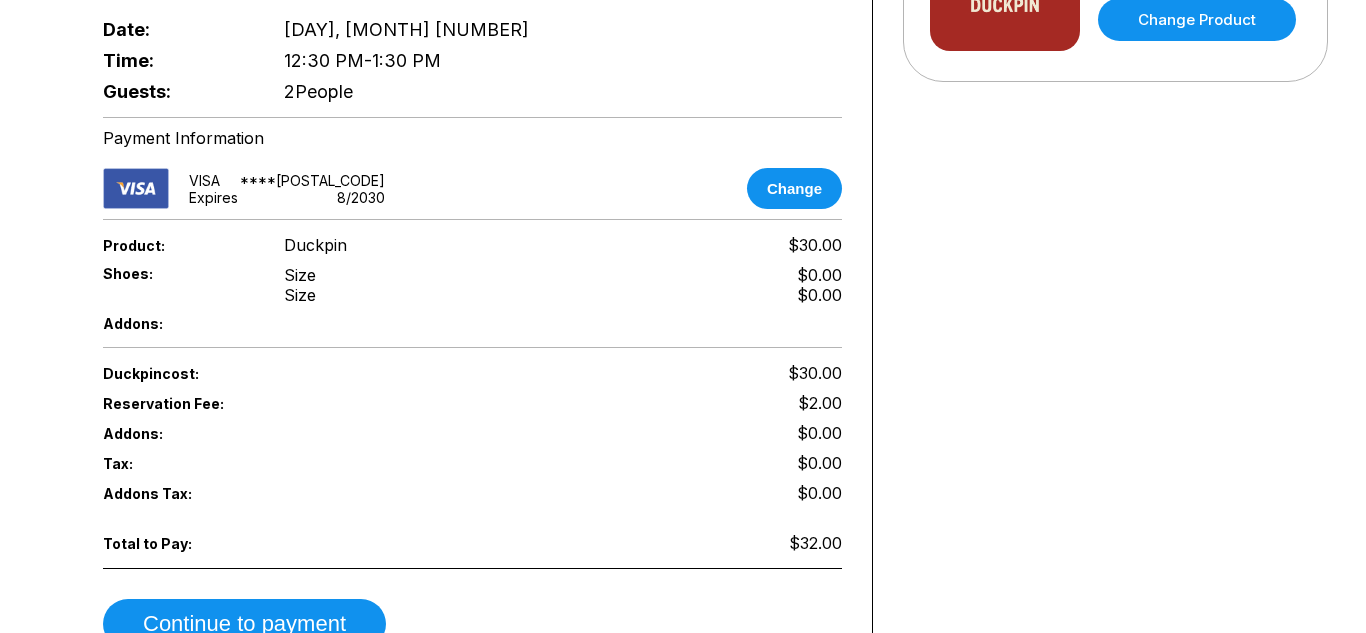 scroll, scrollTop: 591, scrollLeft: 0, axis: vertical 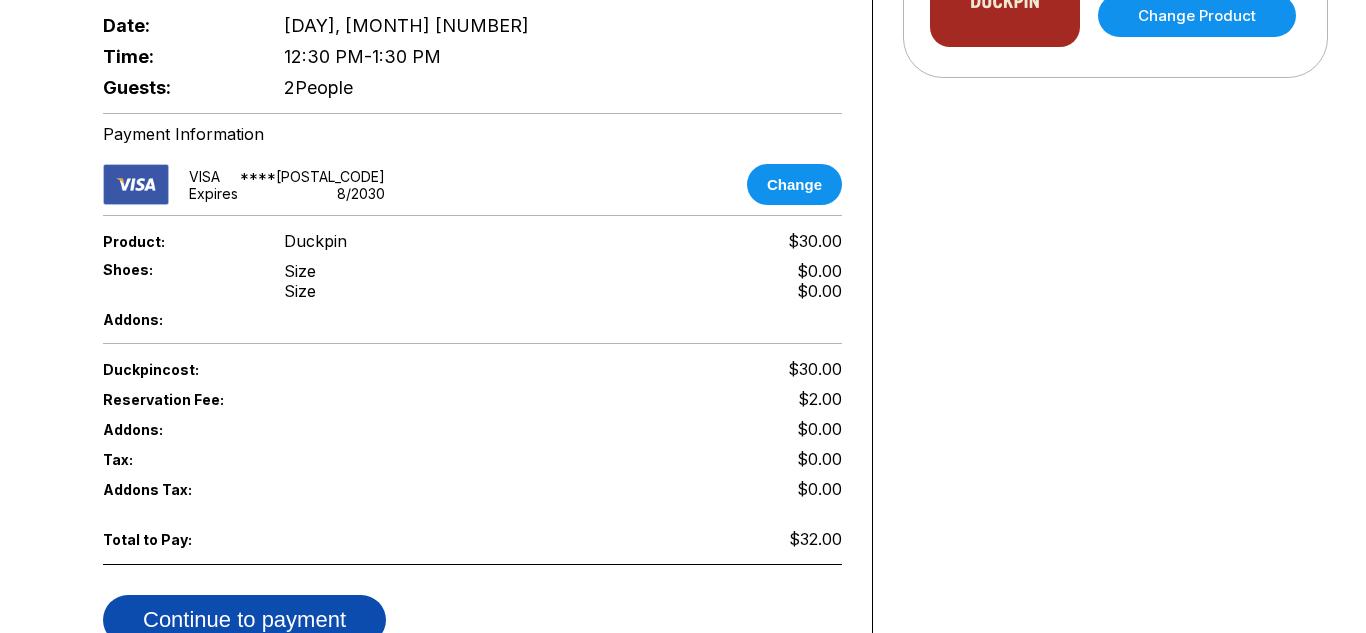 click on "Continue to payment" at bounding box center [244, 620] 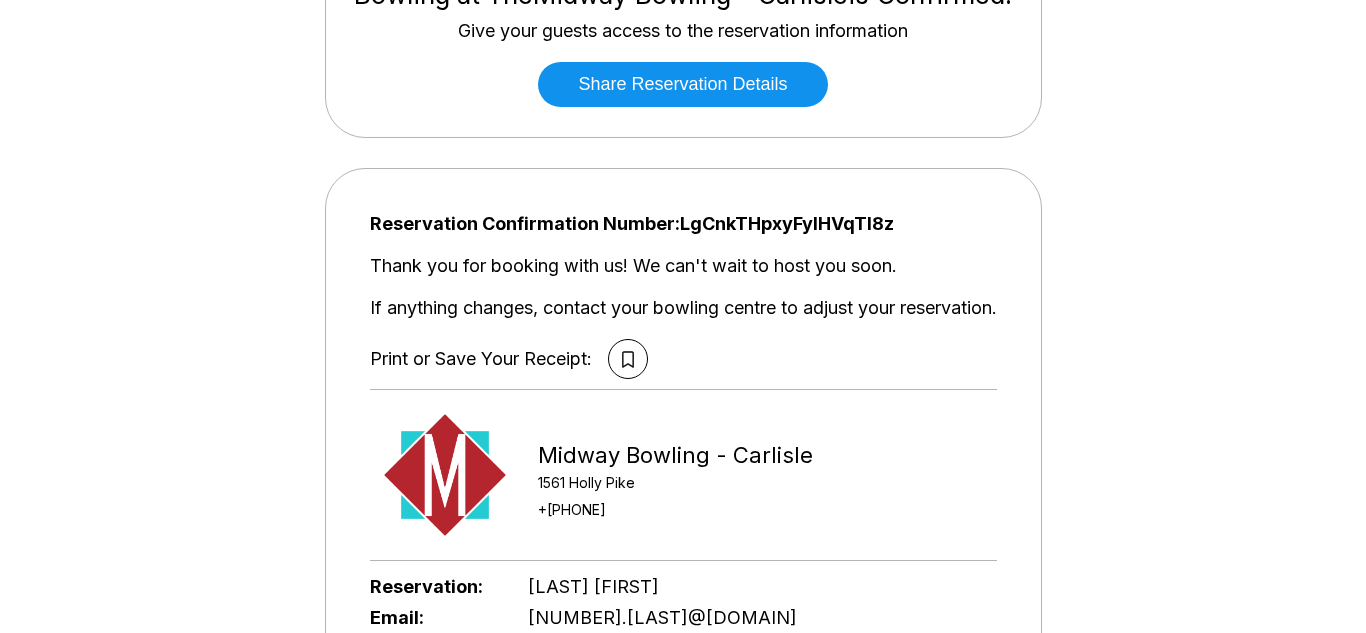 scroll, scrollTop: 355, scrollLeft: 0, axis: vertical 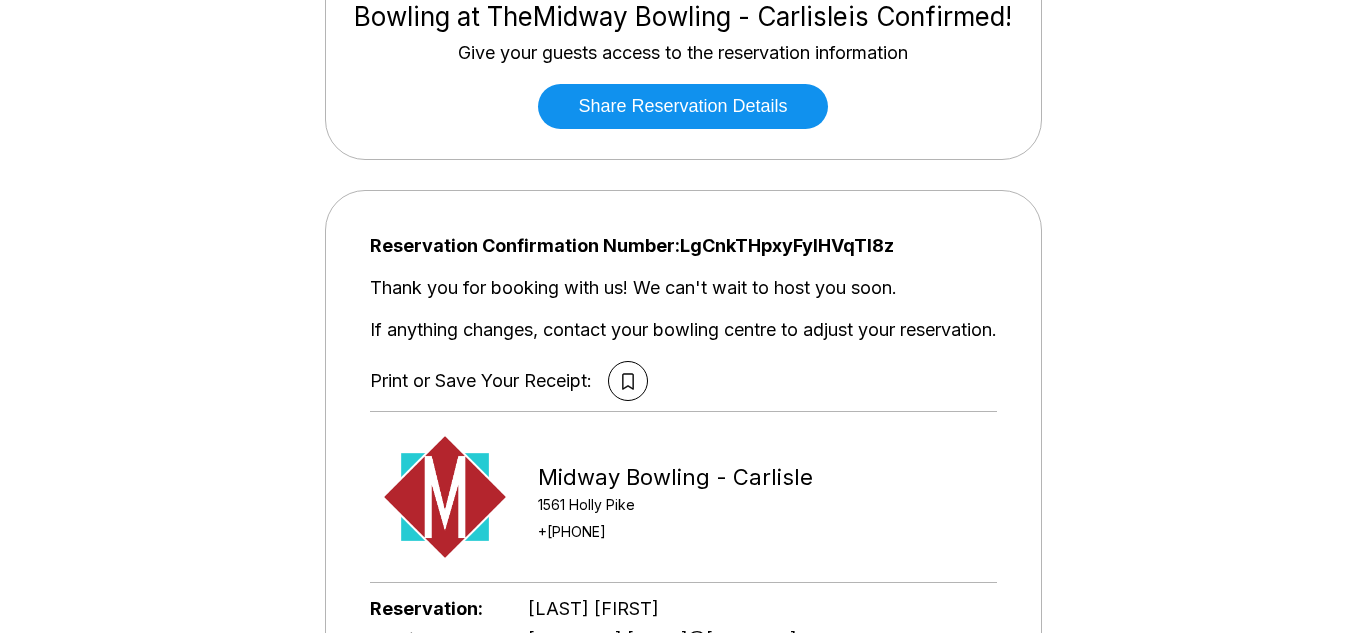 click on "If anything changes, contact your bowling centre to adjust your reservation." at bounding box center (683, 330) 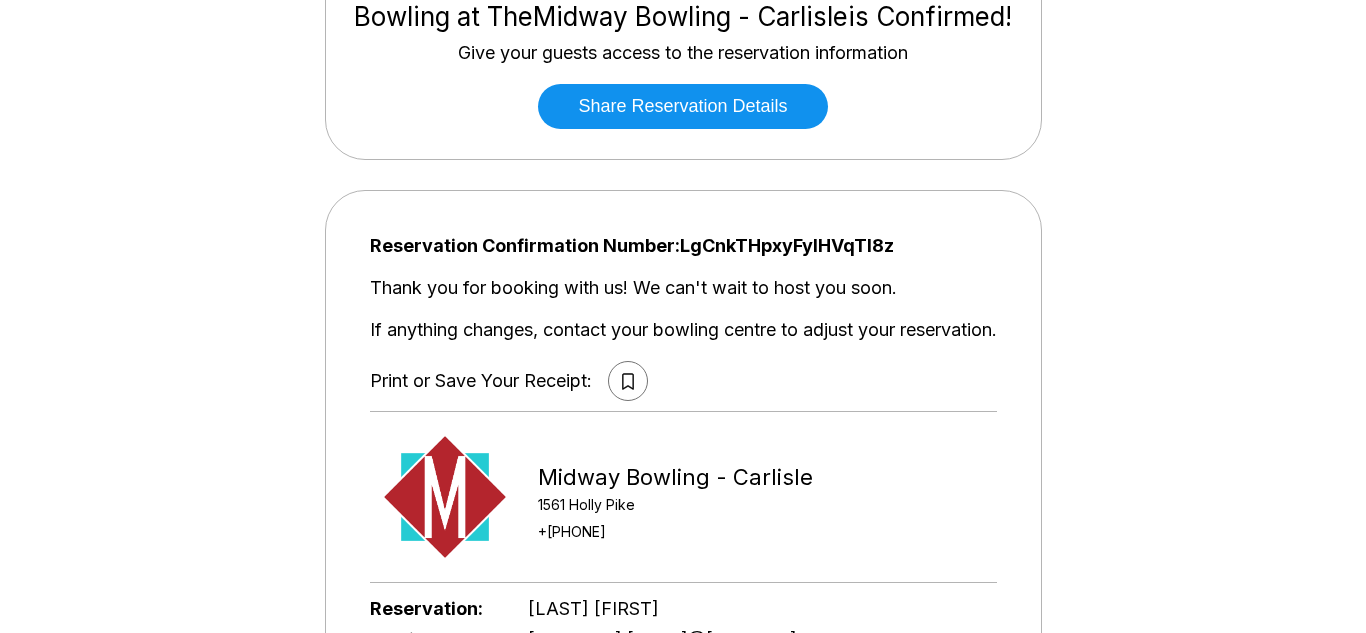 click at bounding box center [628, 381] 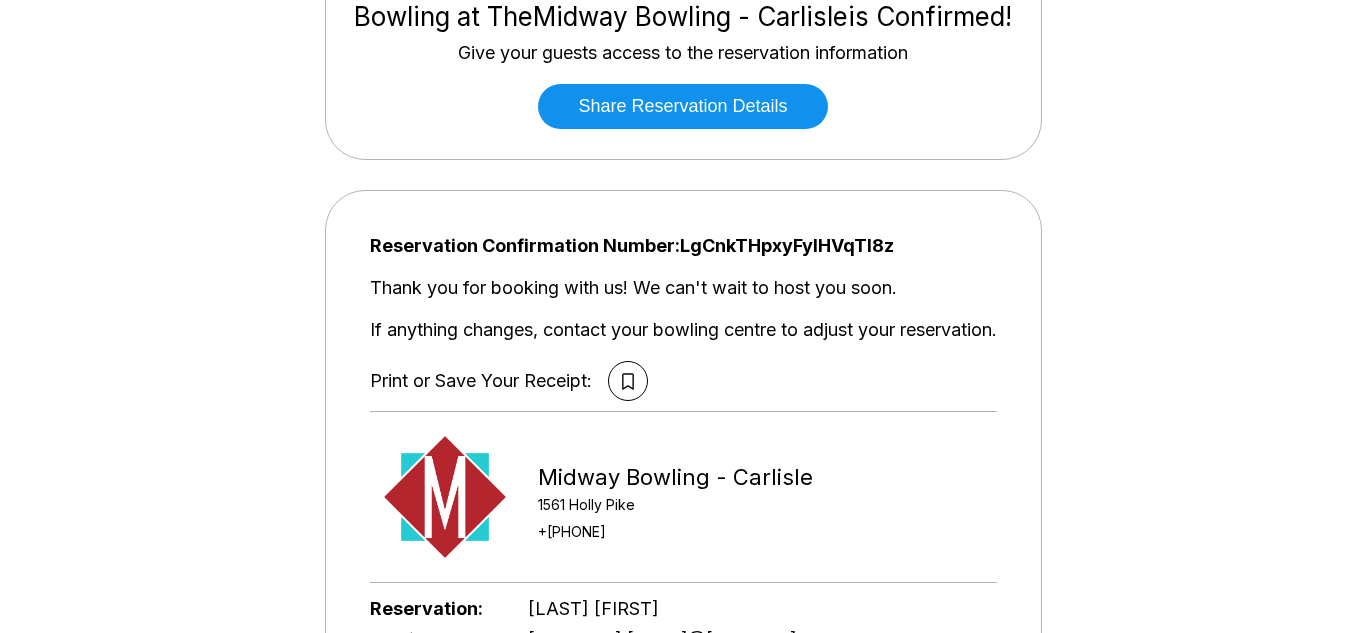 click on "Bowling at The  Midway Bowling - Carlisle  is Confirmed! Give your guests access to the reservation information Share Reservation Details" at bounding box center (683, 65) 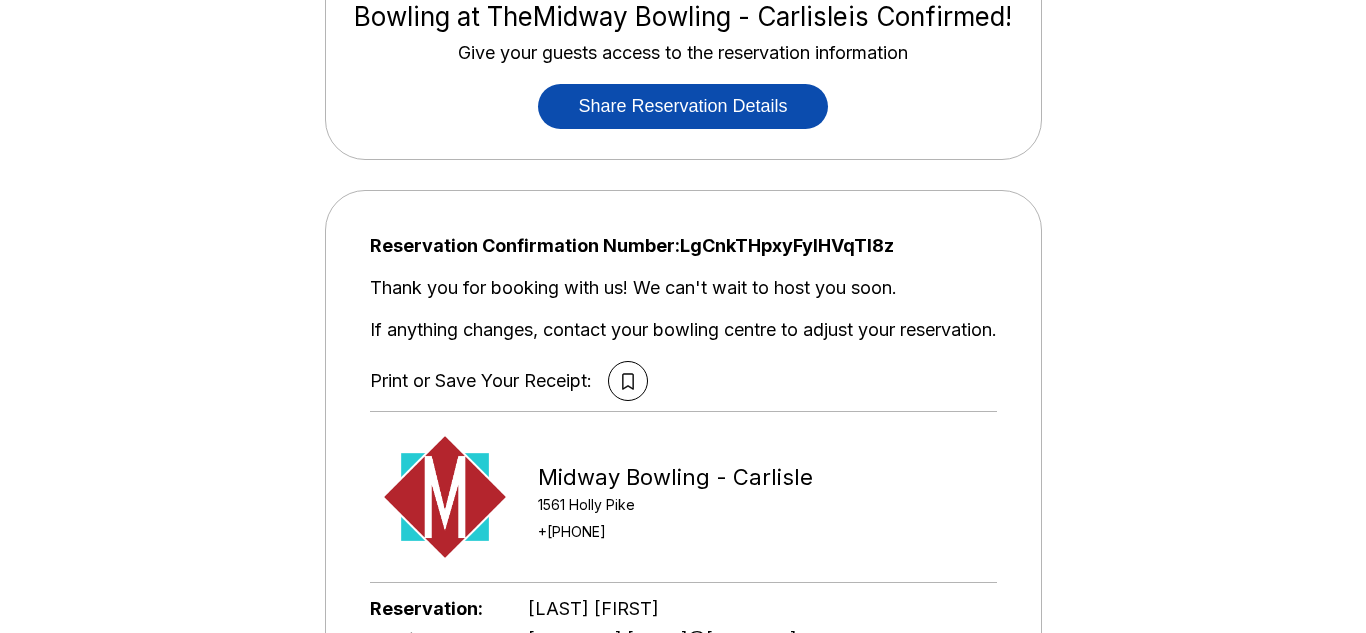 click on "Share Reservation Details" at bounding box center (682, 106) 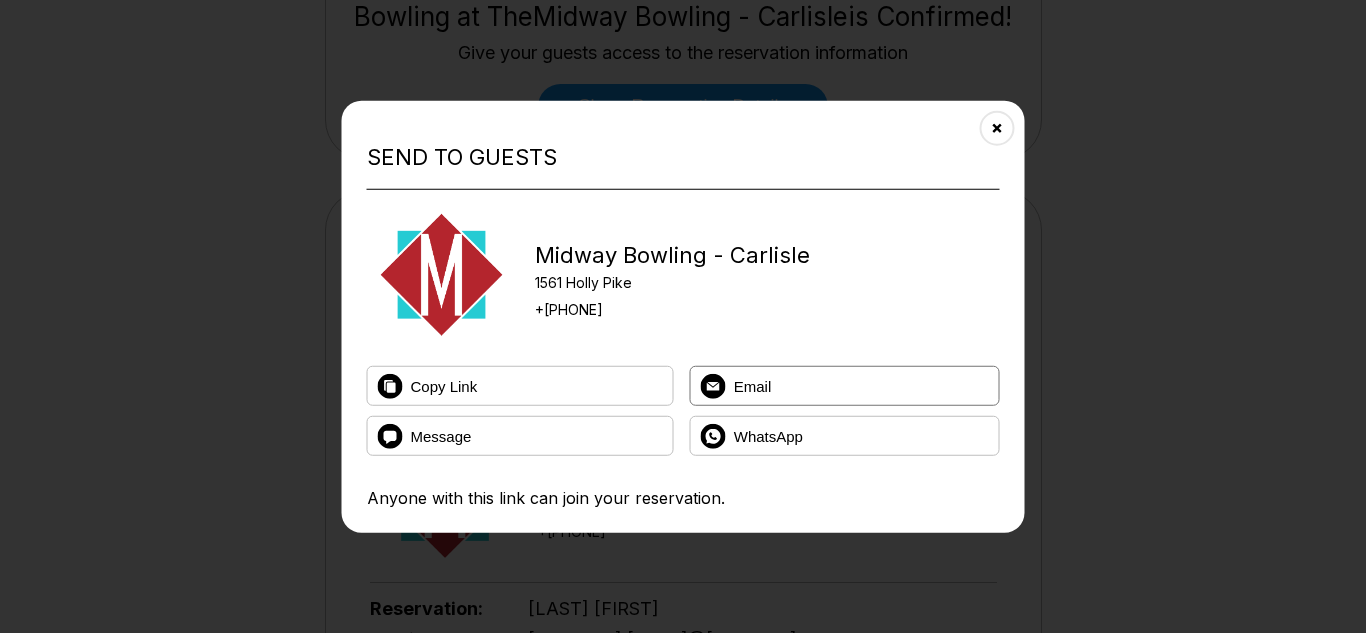 click on "Email" at bounding box center (845, 386) 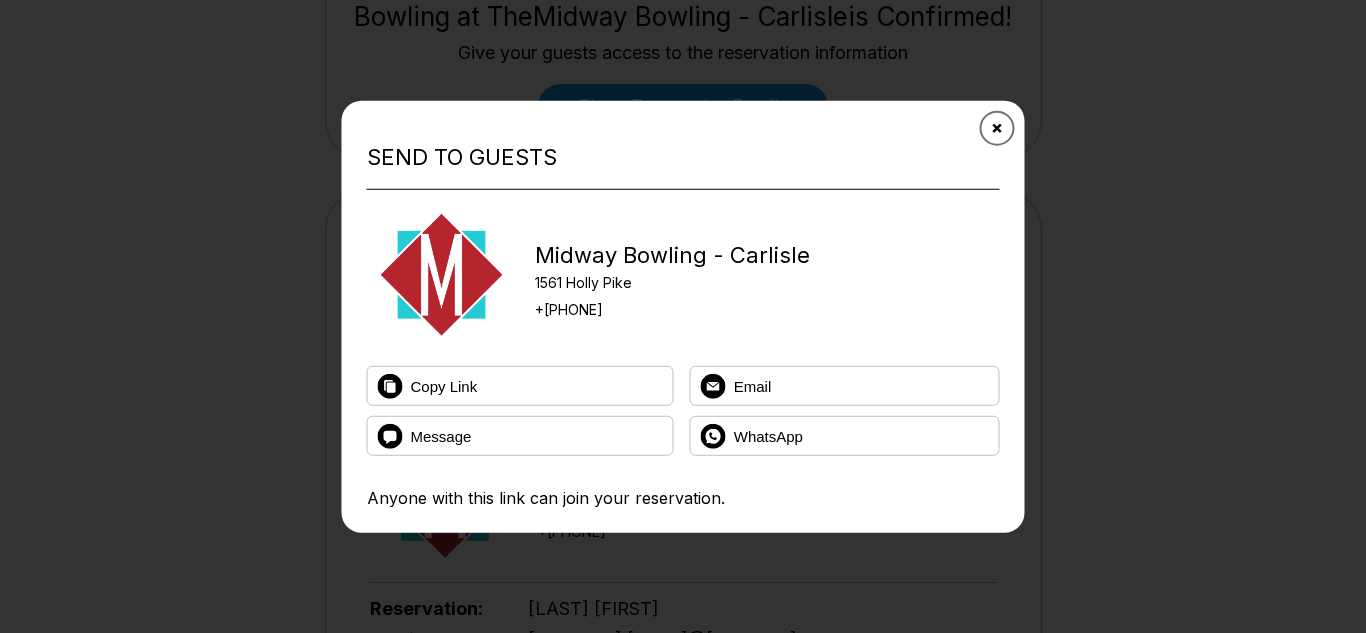 click 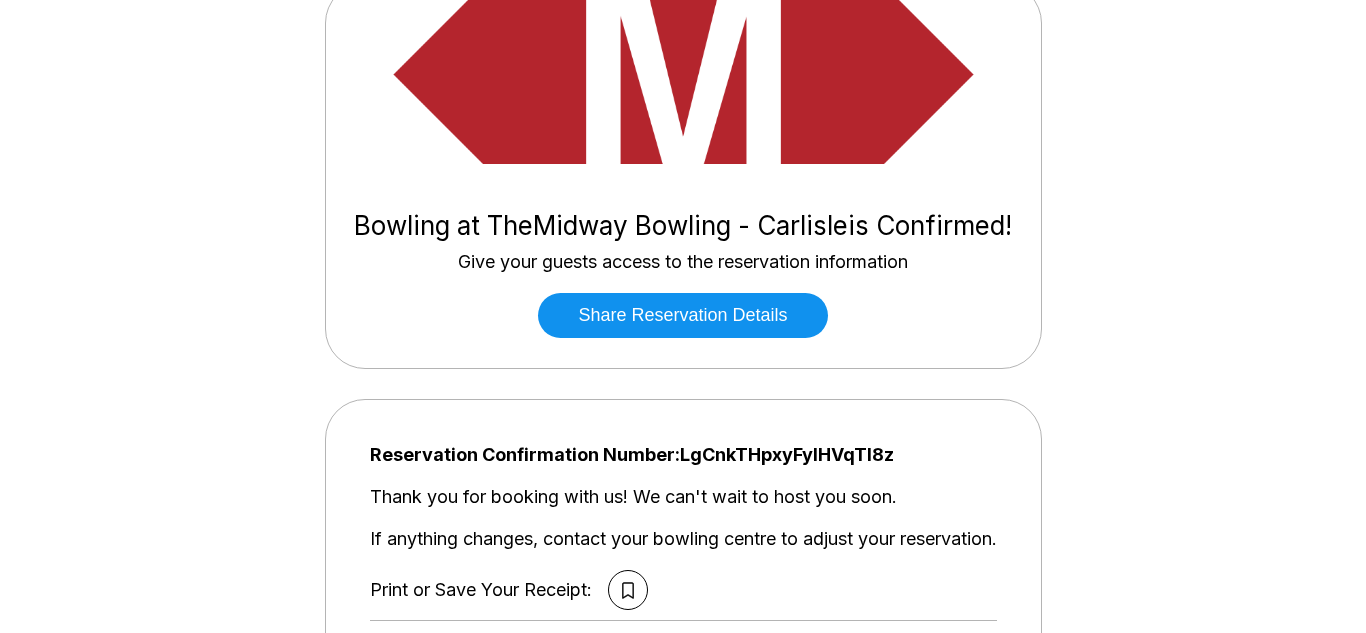 scroll, scrollTop: 0, scrollLeft: 0, axis: both 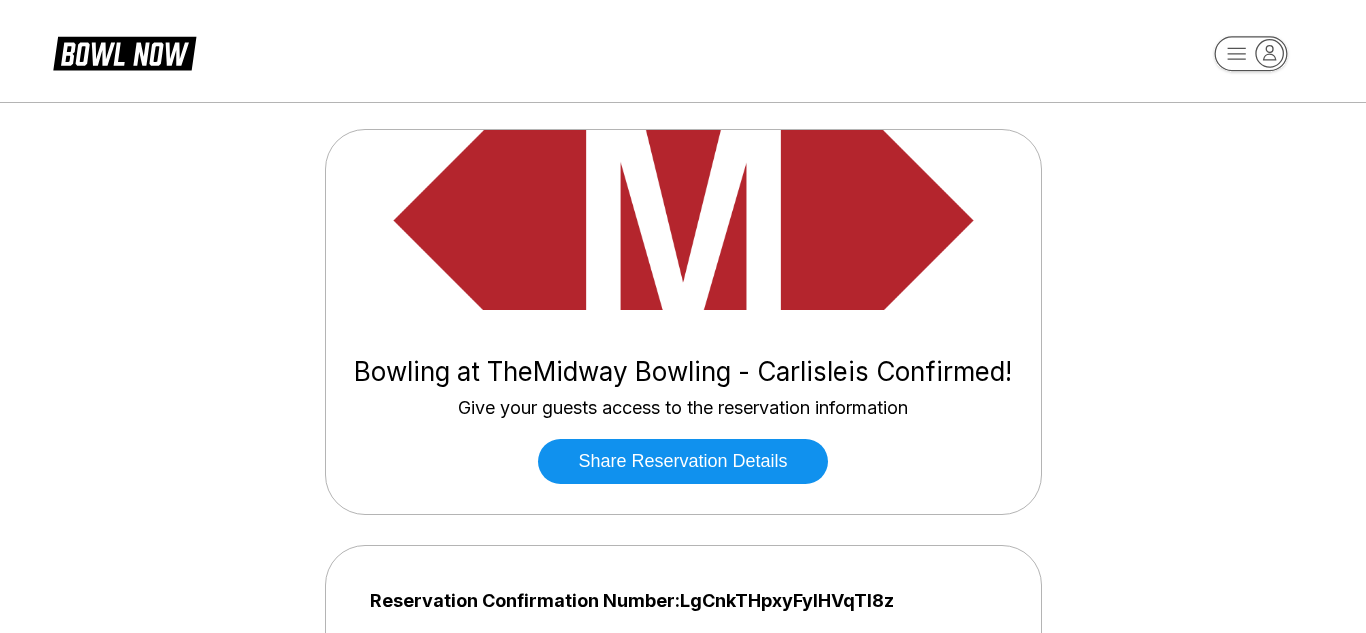 click 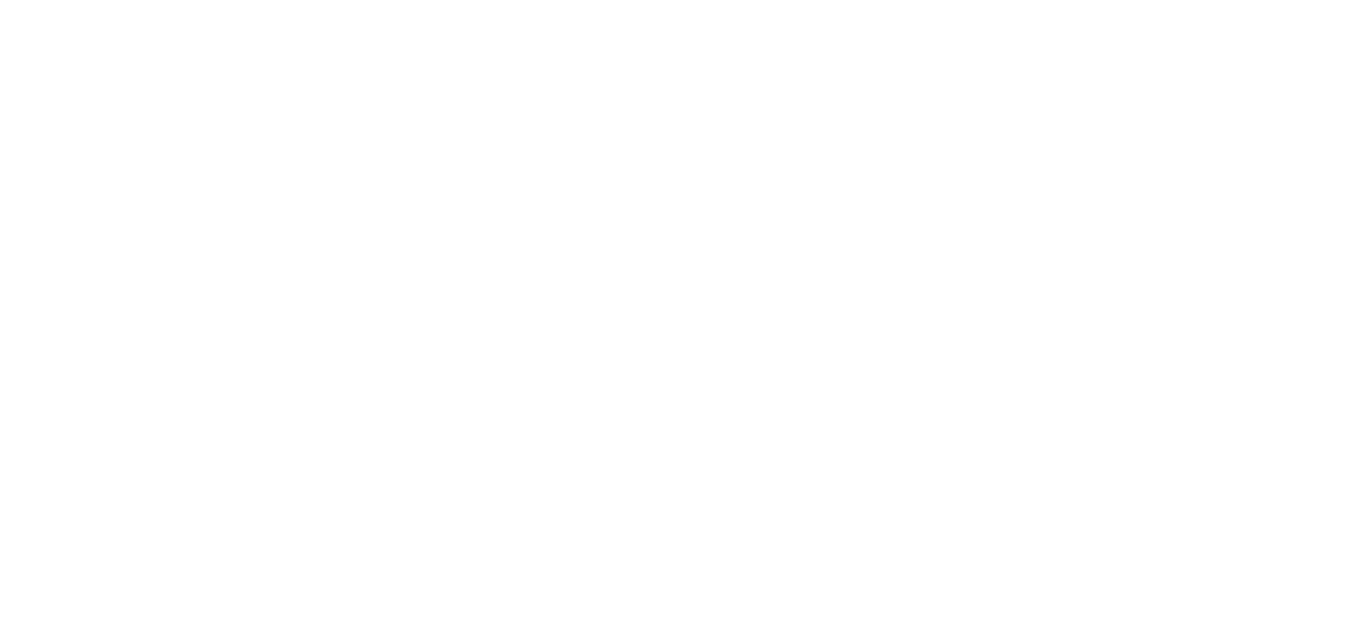 scroll, scrollTop: 0, scrollLeft: 0, axis: both 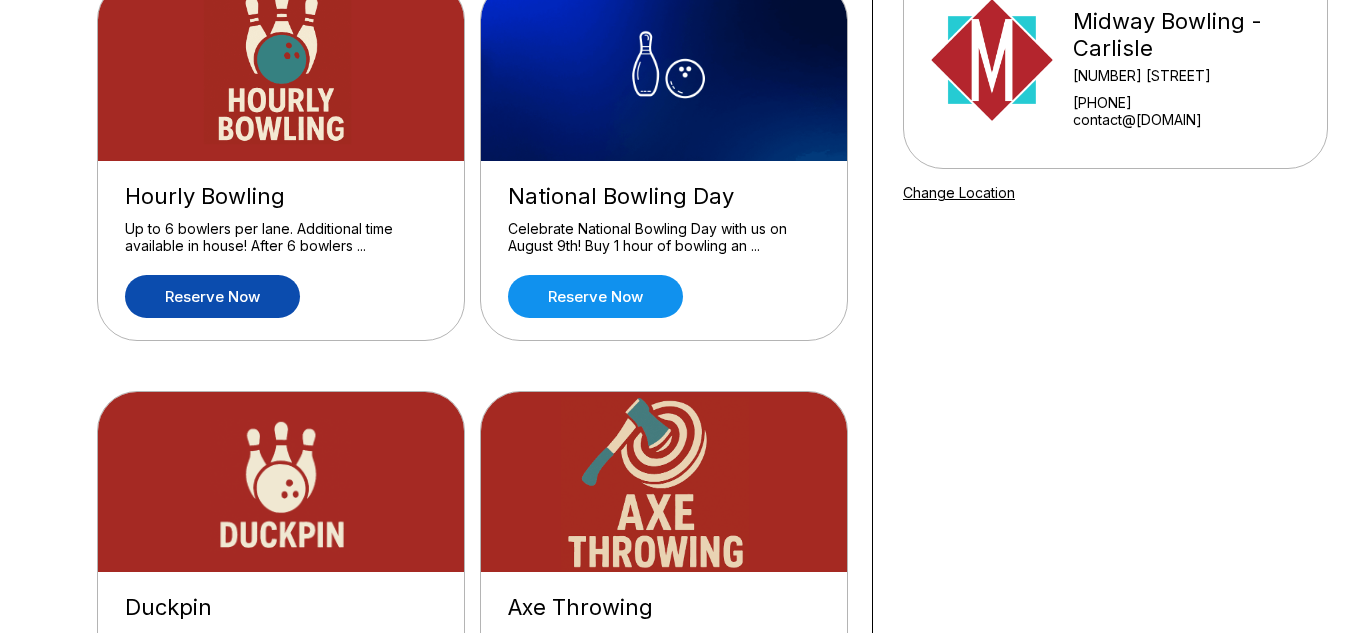 click on "Reserve now" at bounding box center (212, 296) 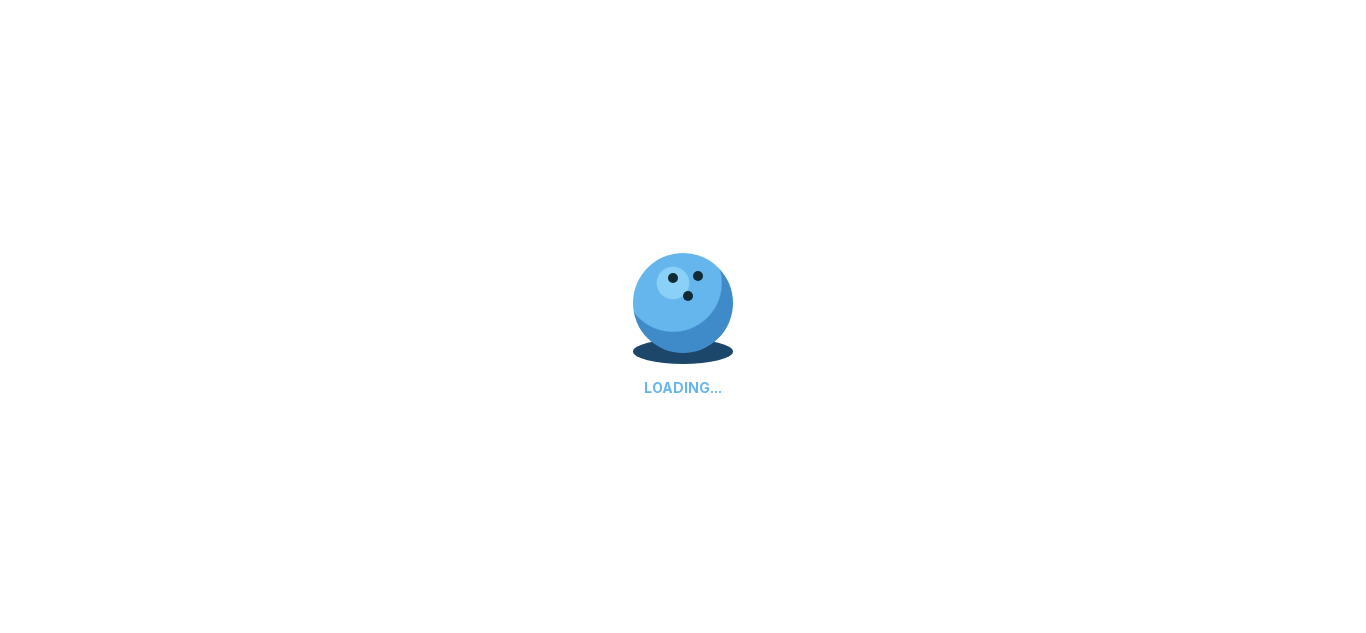 scroll, scrollTop: 0, scrollLeft: 0, axis: both 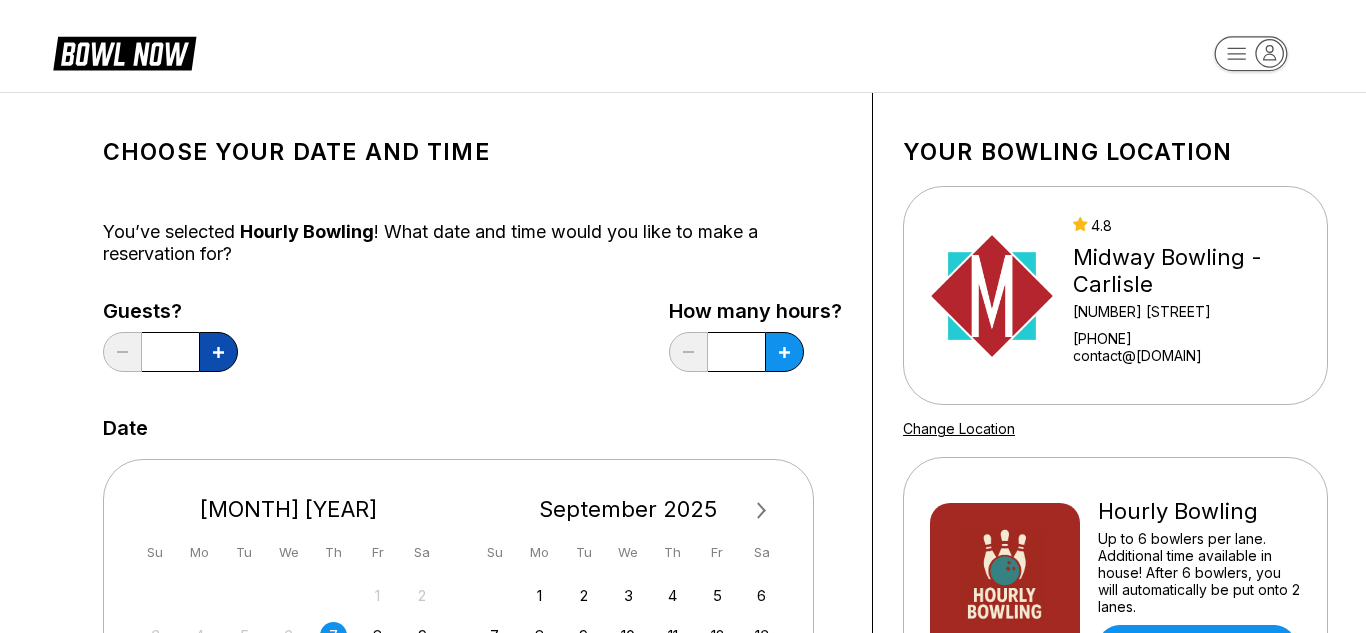 click 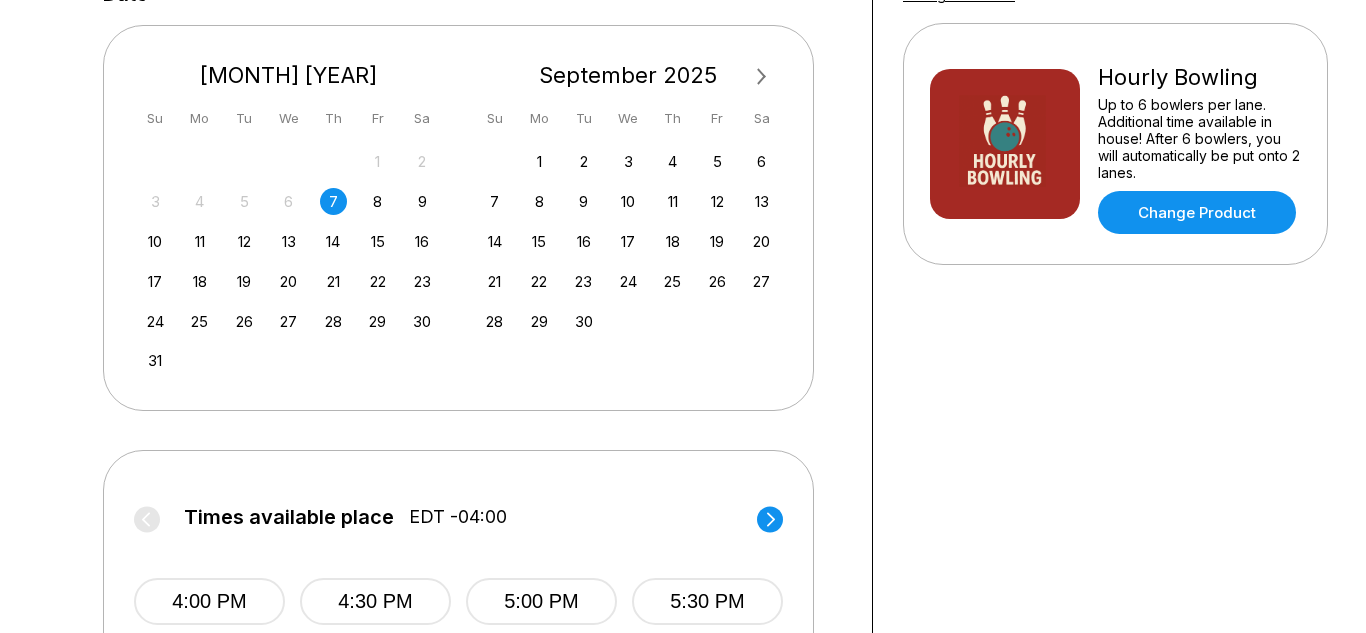 scroll, scrollTop: 449, scrollLeft: 0, axis: vertical 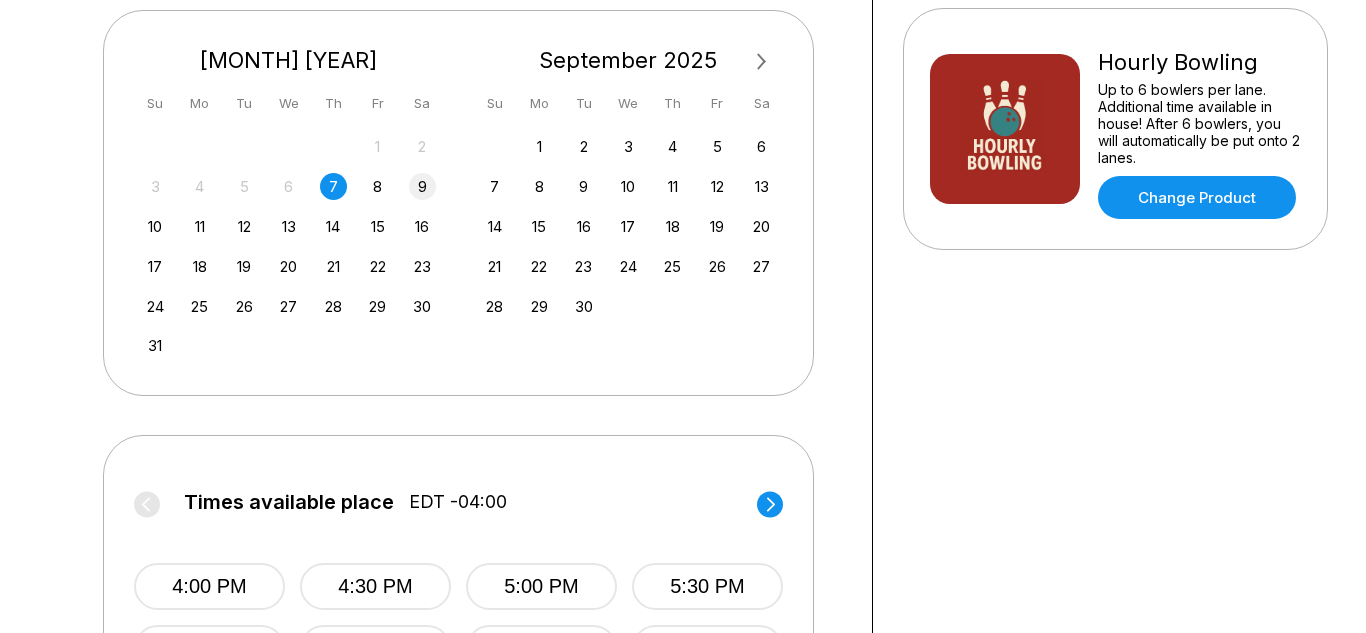 click on "9" at bounding box center (422, 186) 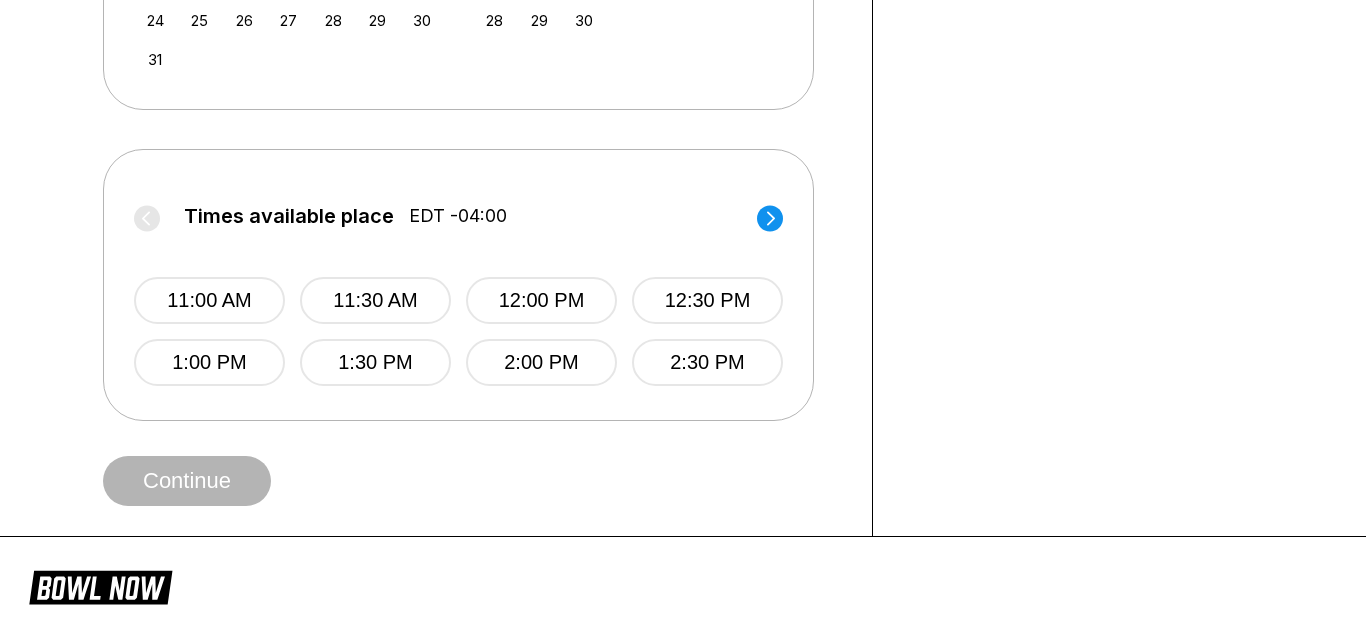 scroll, scrollTop: 737, scrollLeft: 0, axis: vertical 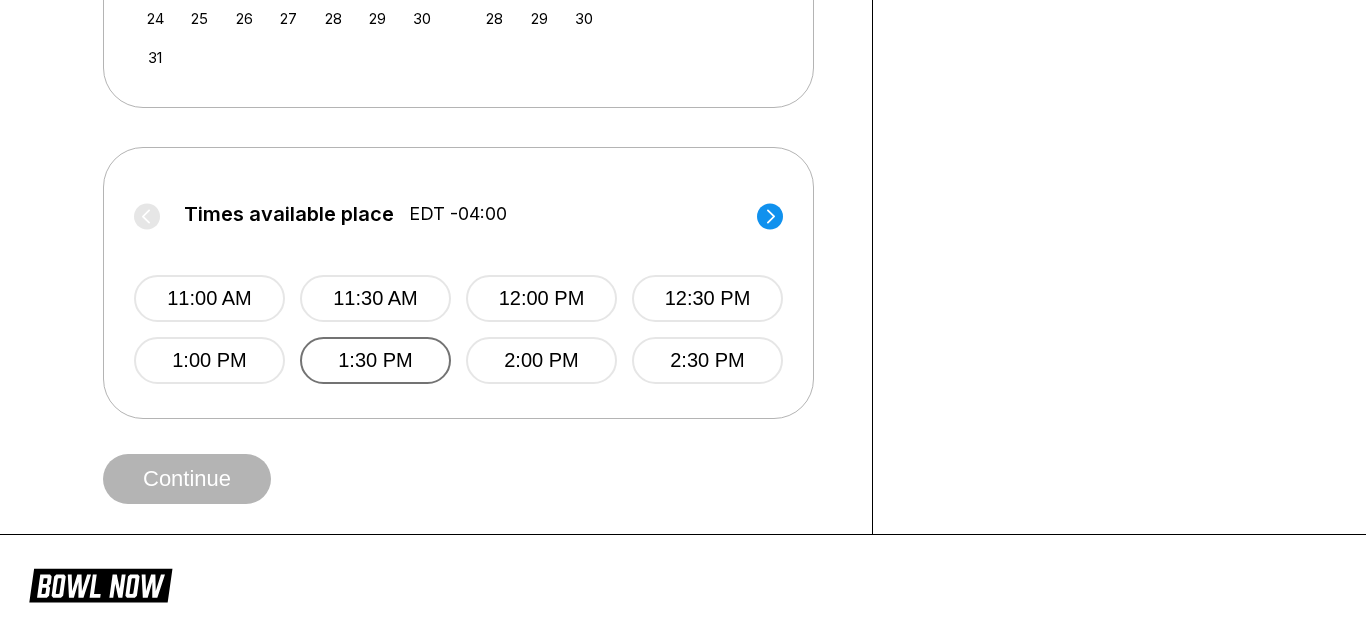 click on "1:30 PM" at bounding box center [375, 360] 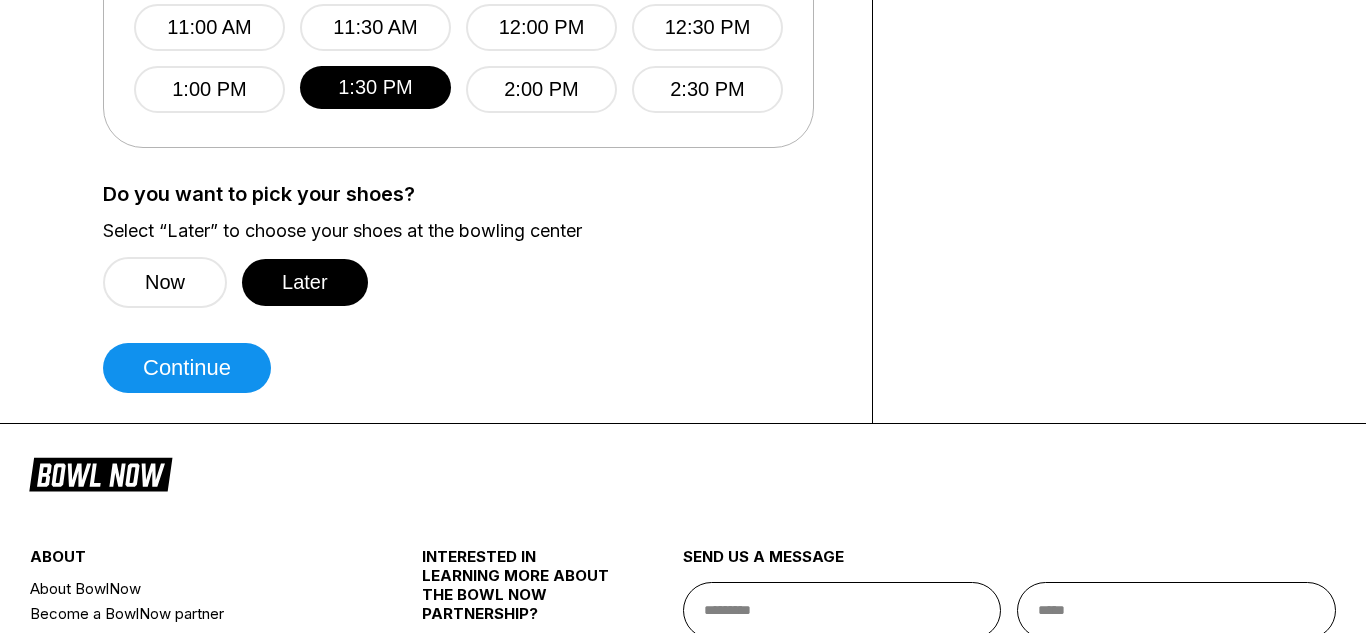 scroll, scrollTop: 1009, scrollLeft: 0, axis: vertical 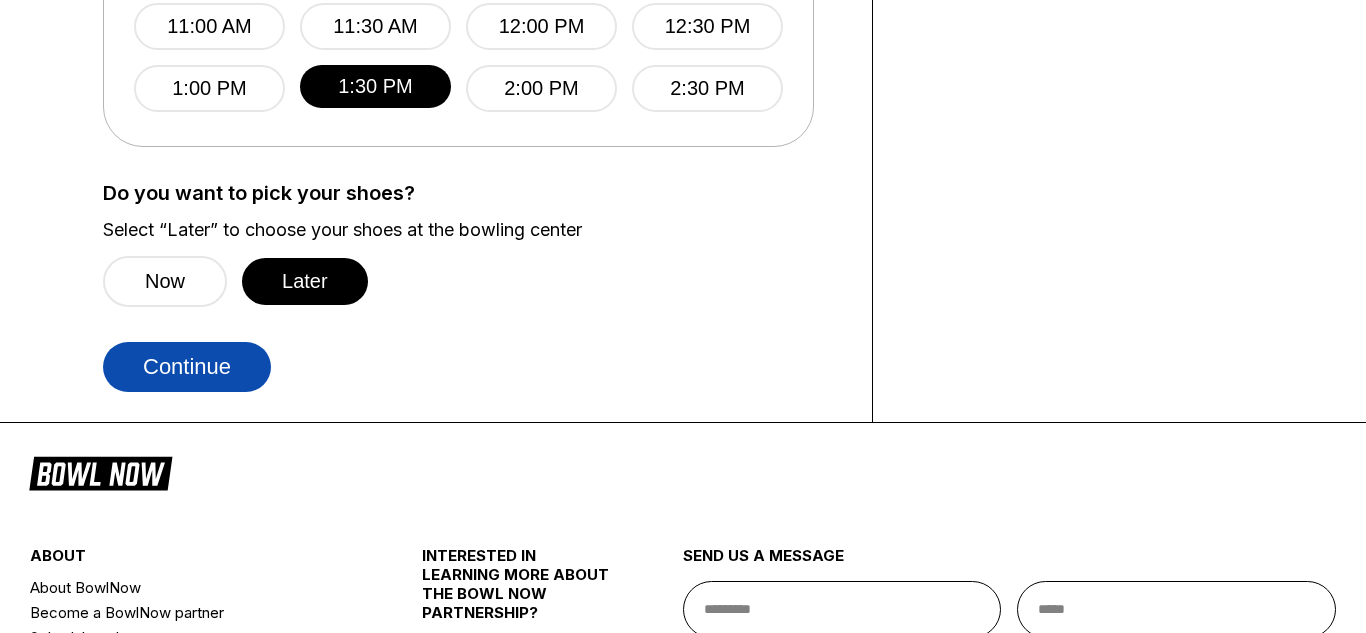 click on "Continue" at bounding box center (187, 367) 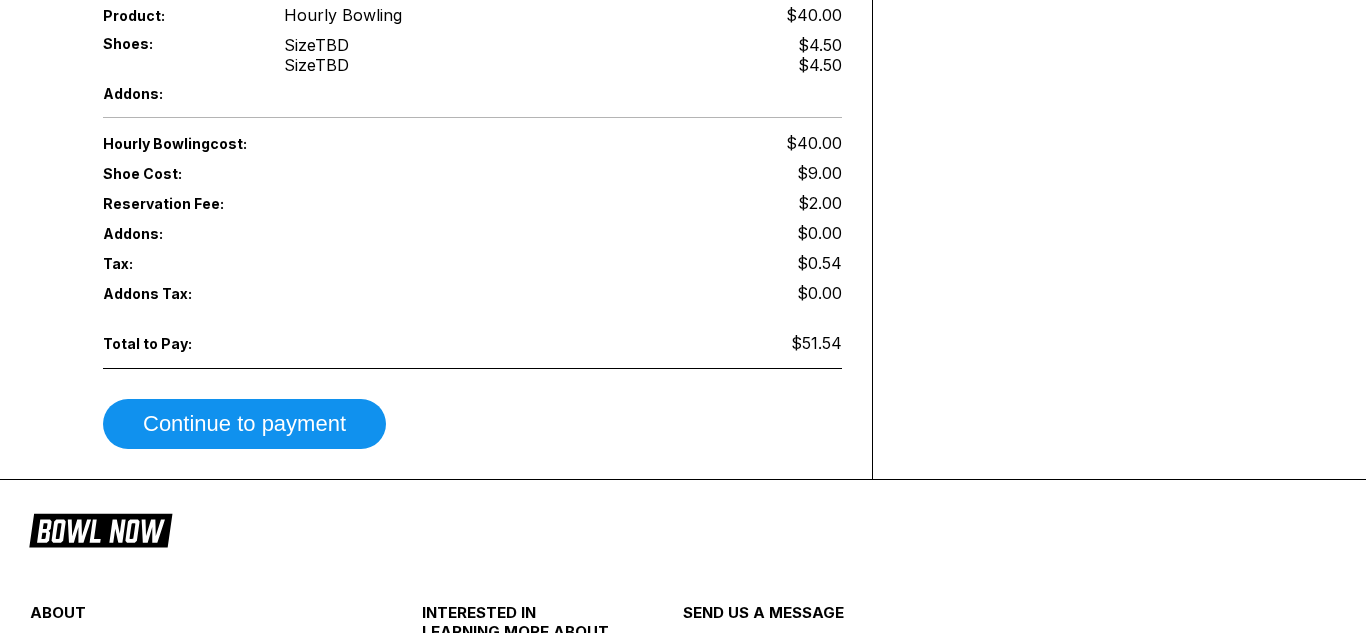 scroll, scrollTop: 829, scrollLeft: 0, axis: vertical 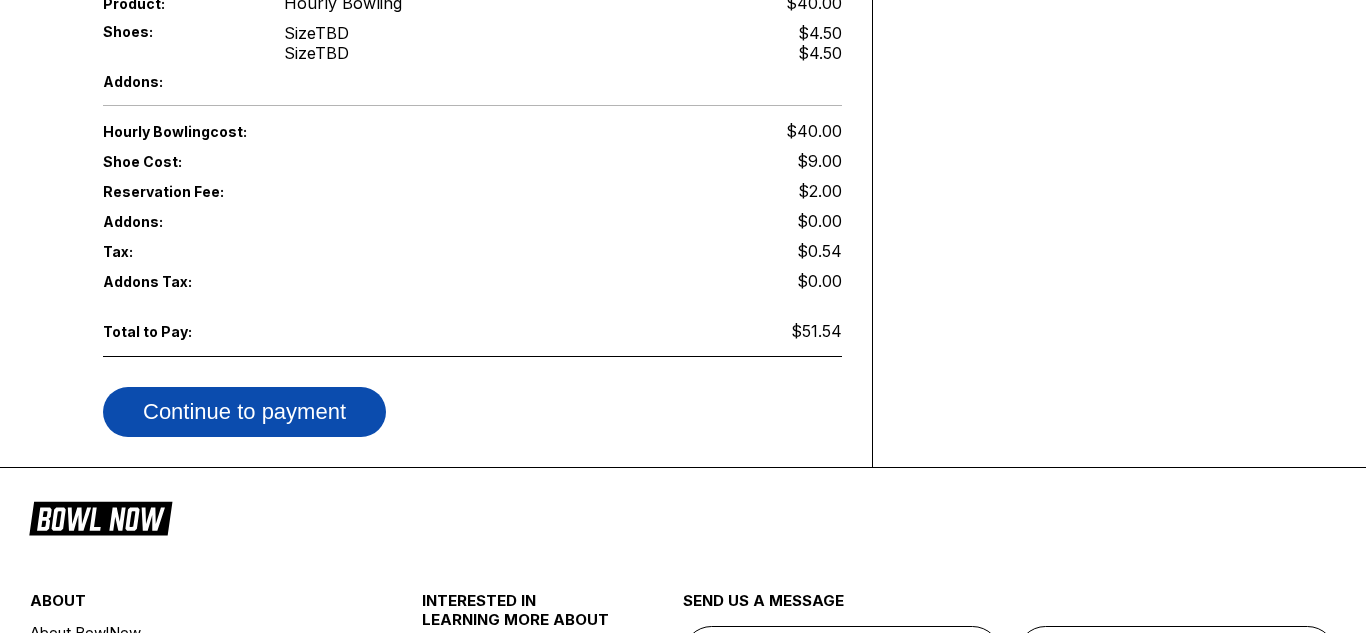 click on "Continue to payment" at bounding box center [244, 412] 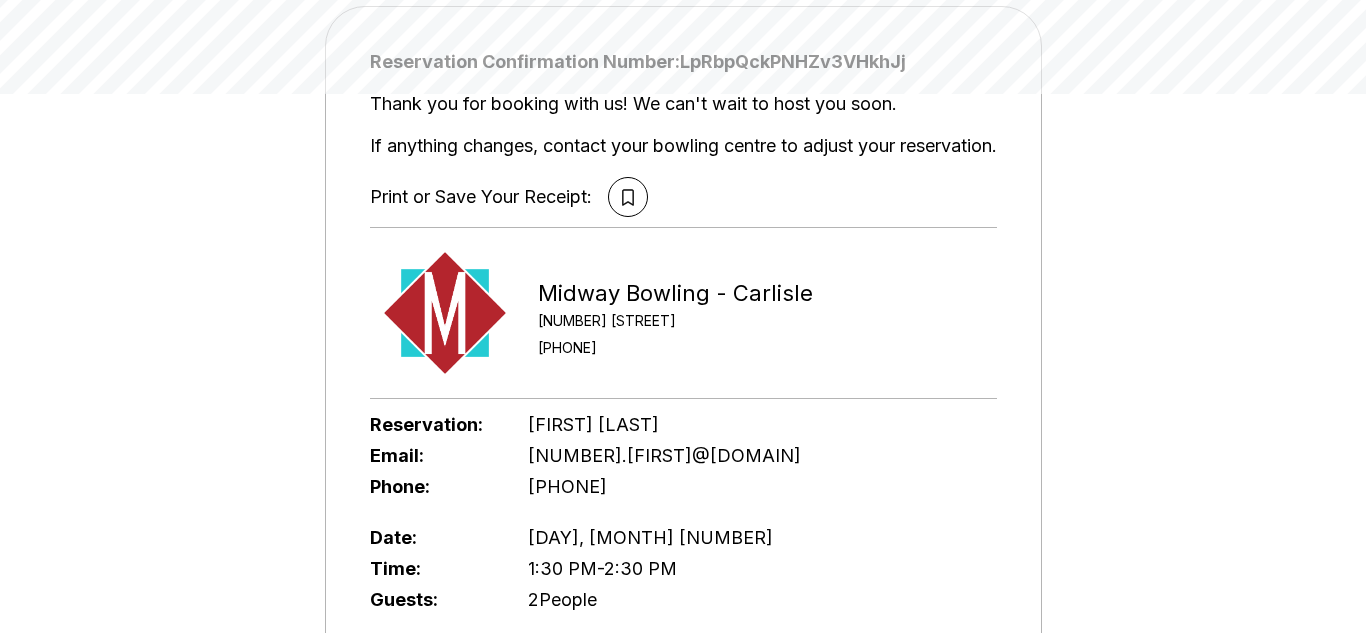 scroll, scrollTop: 541, scrollLeft: 0, axis: vertical 